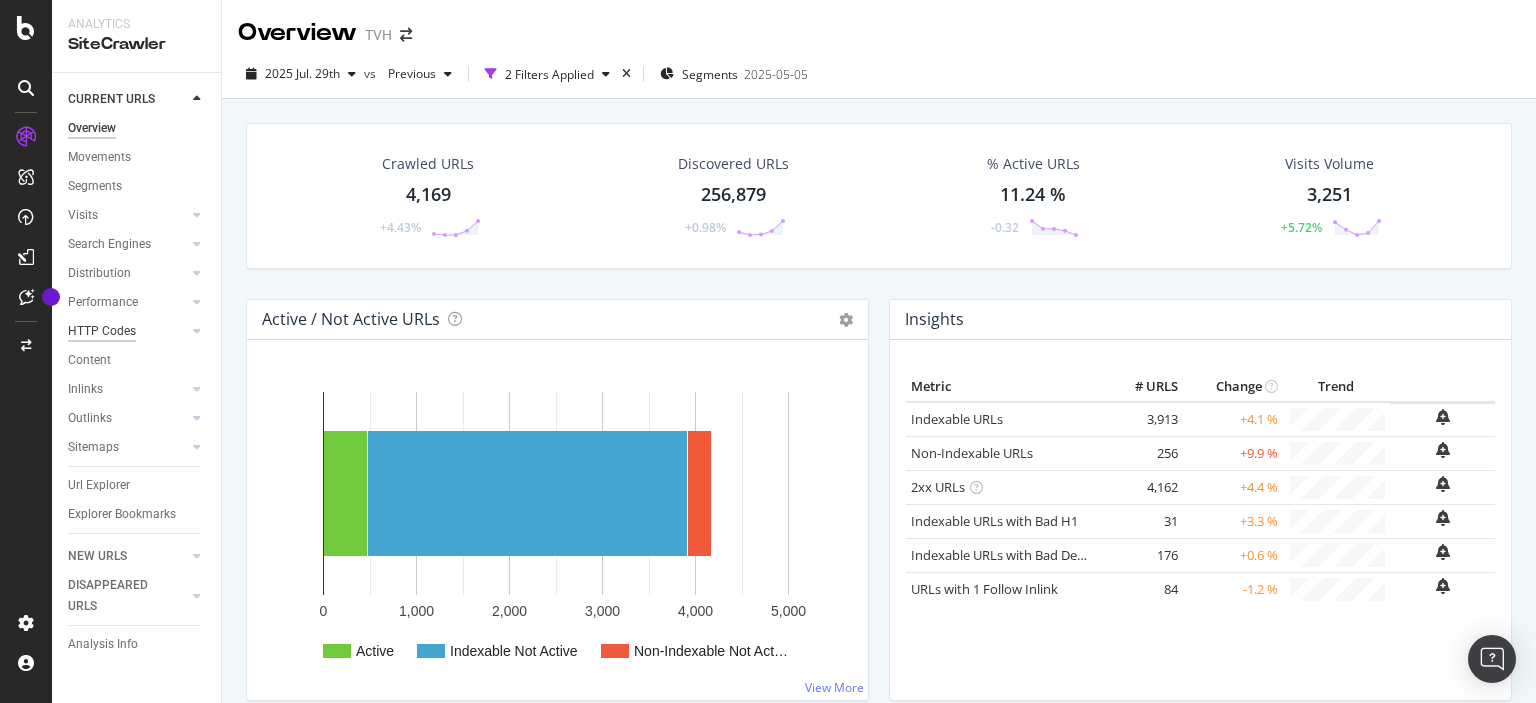 scroll, scrollTop: 0, scrollLeft: 0, axis: both 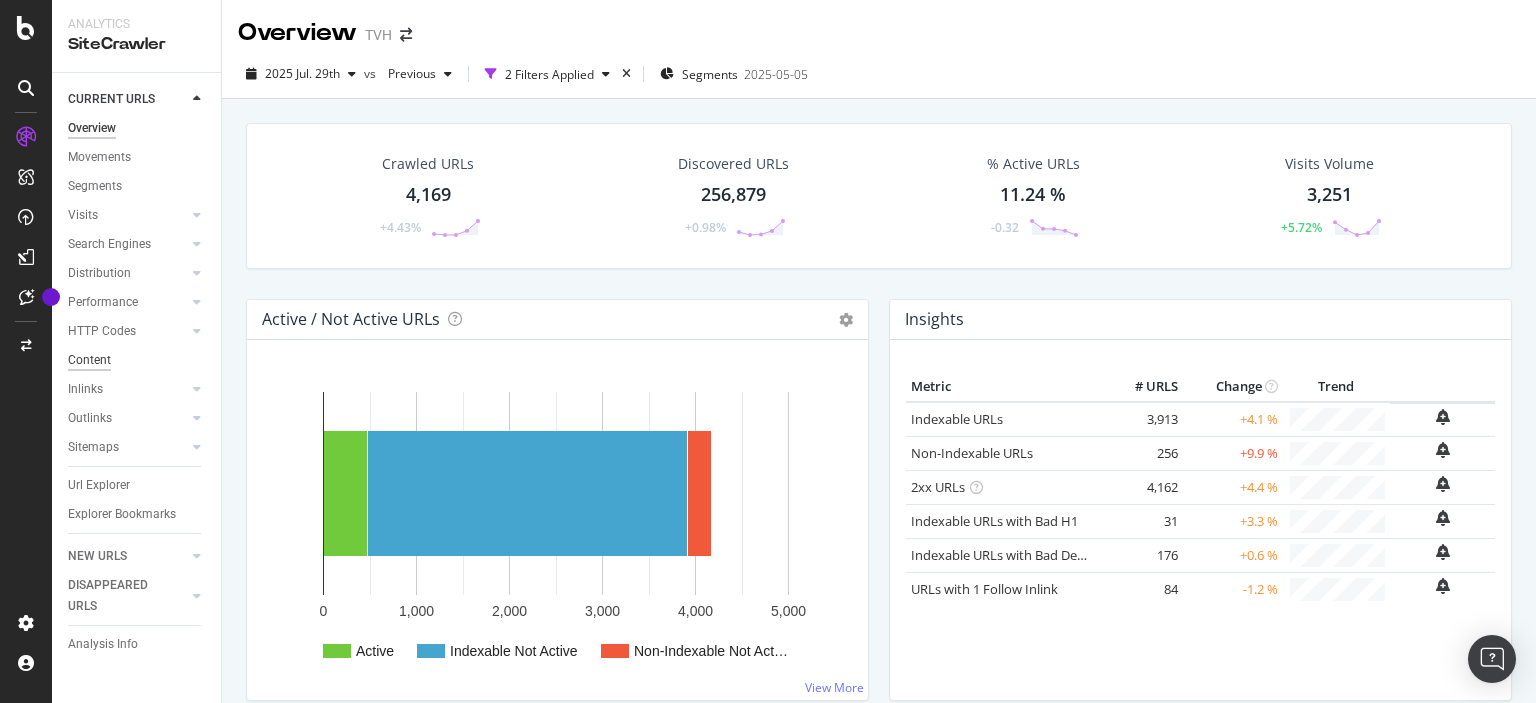 click on "Content" at bounding box center (89, 360) 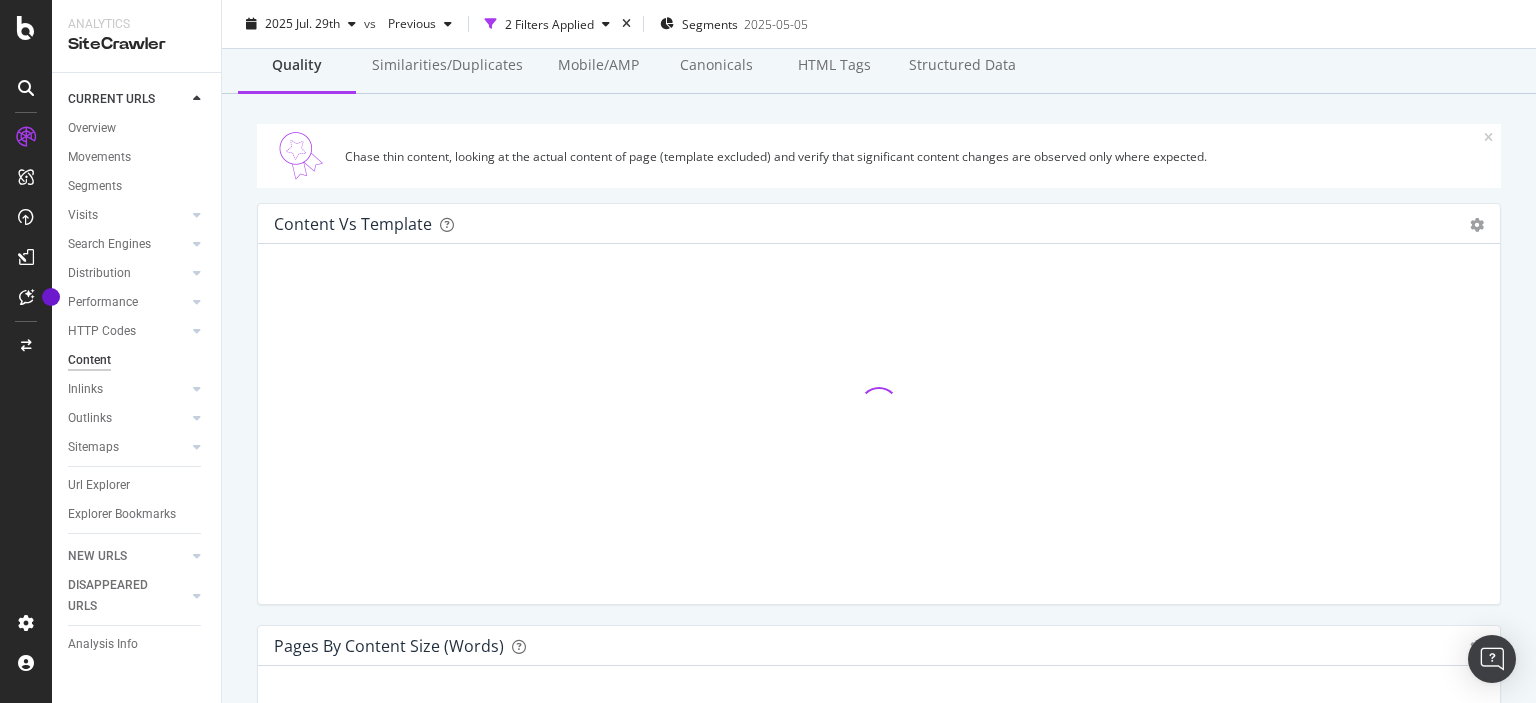scroll, scrollTop: 200, scrollLeft: 0, axis: vertical 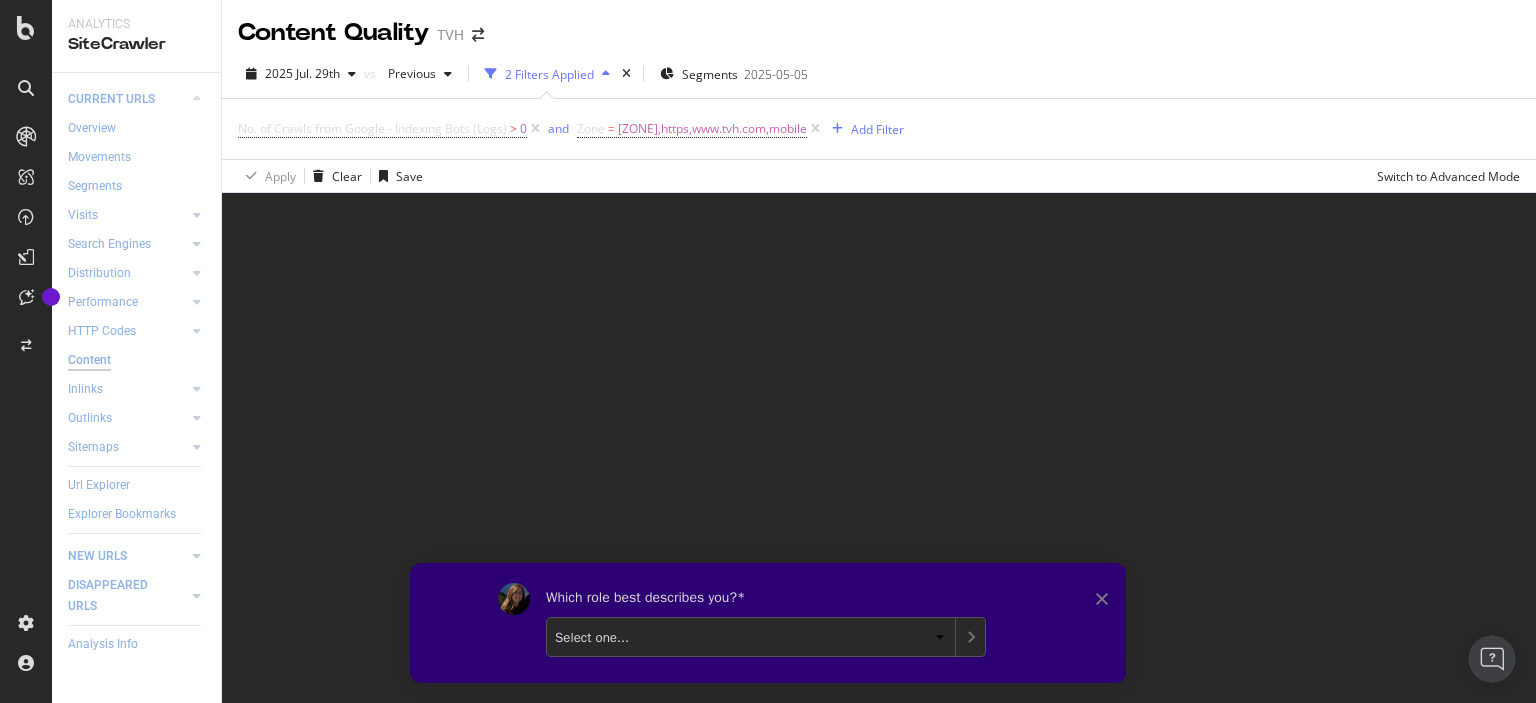 click on "Which role best describes you? Select one... Analyst/BI C-level Leadership Content Manager Engineer Marketing Manager Product Manager Technical SEO Other" at bounding box center [768, 622] 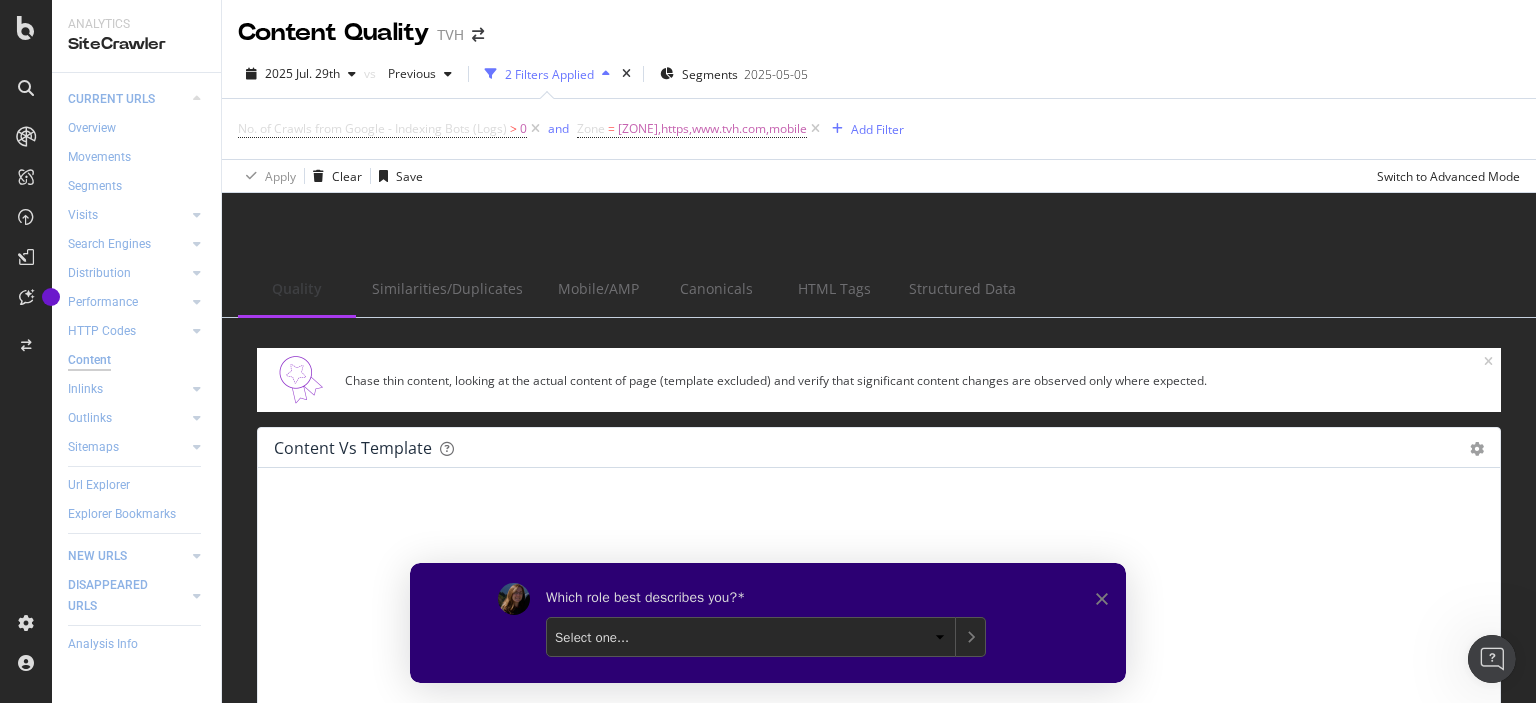 click 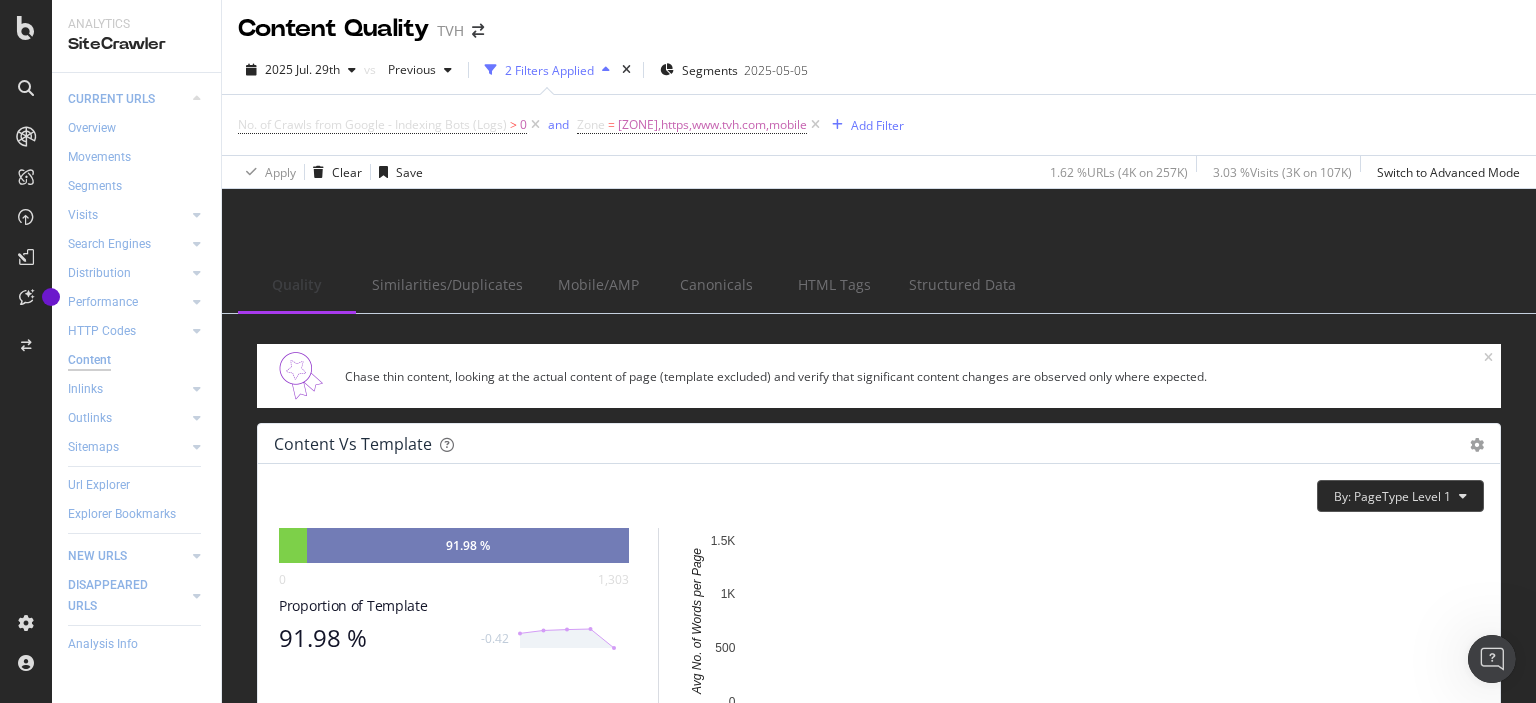 scroll, scrollTop: 0, scrollLeft: 0, axis: both 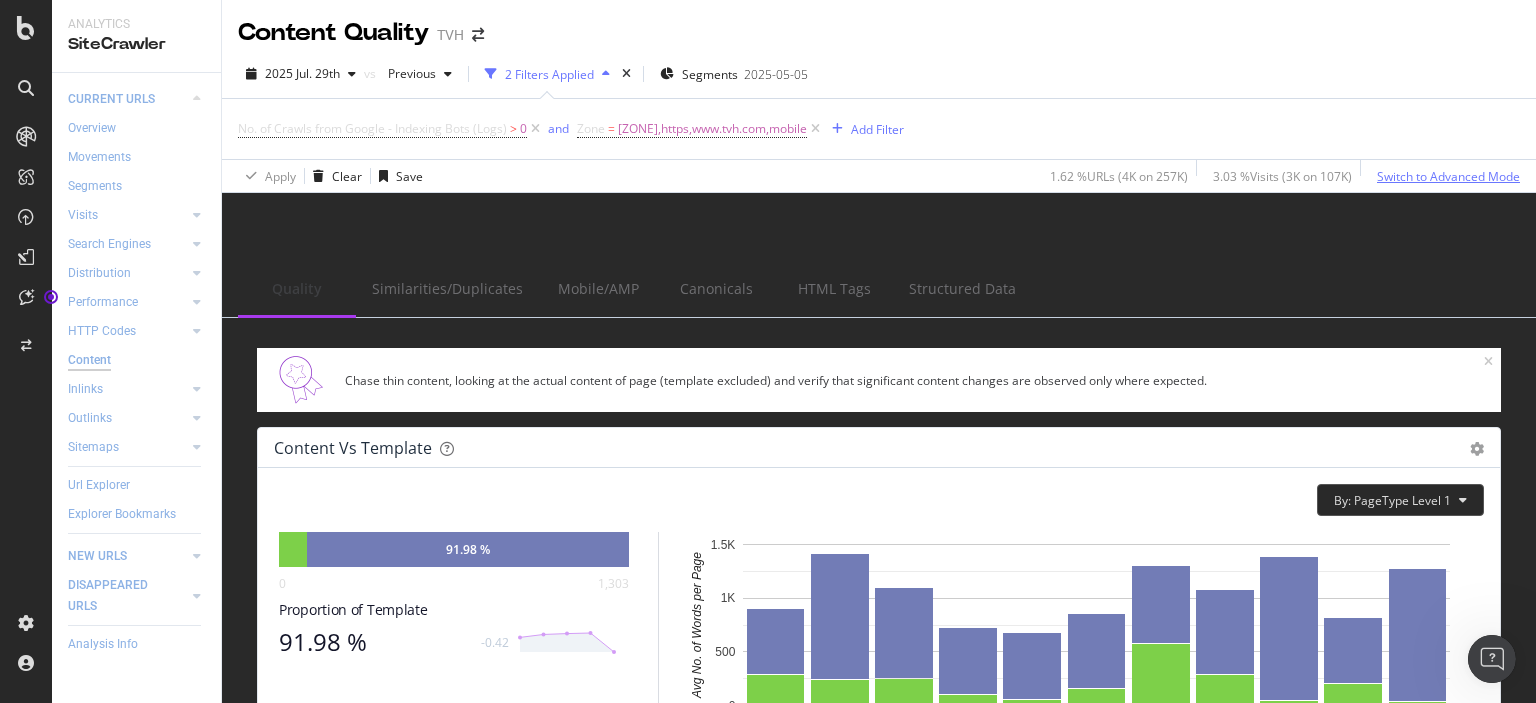 click on "Switch to Advanced Mode" at bounding box center (1448, 176) 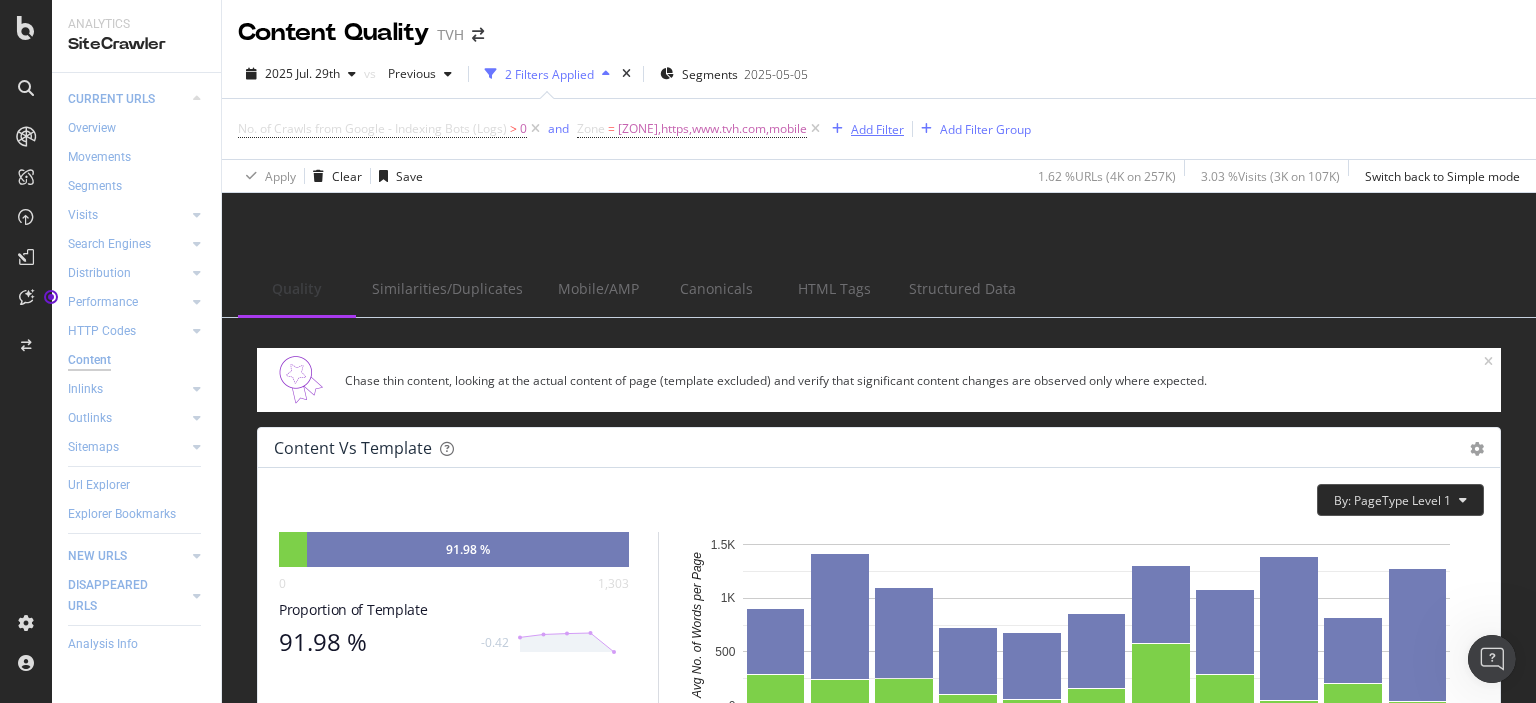 click on "Add Filter" at bounding box center [877, 129] 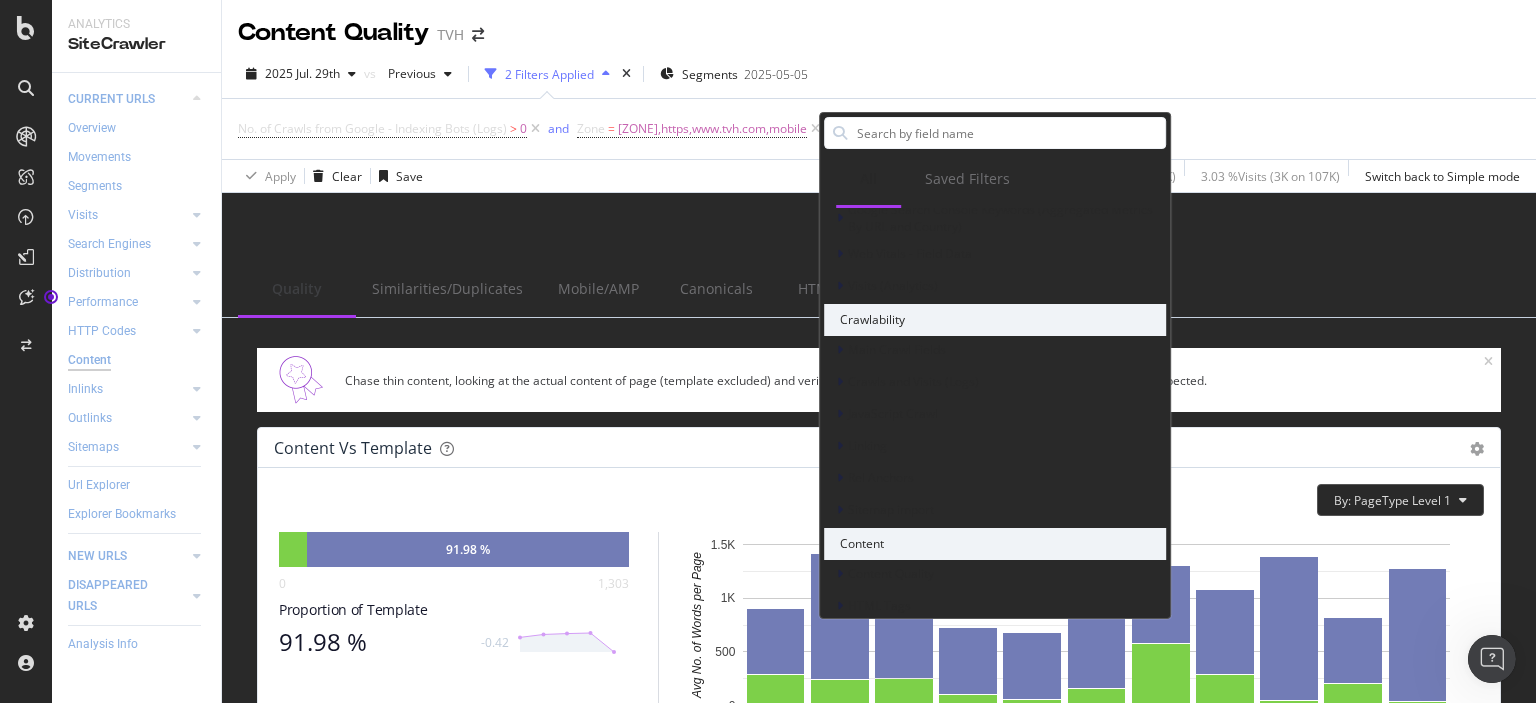 scroll, scrollTop: 400, scrollLeft: 0, axis: vertical 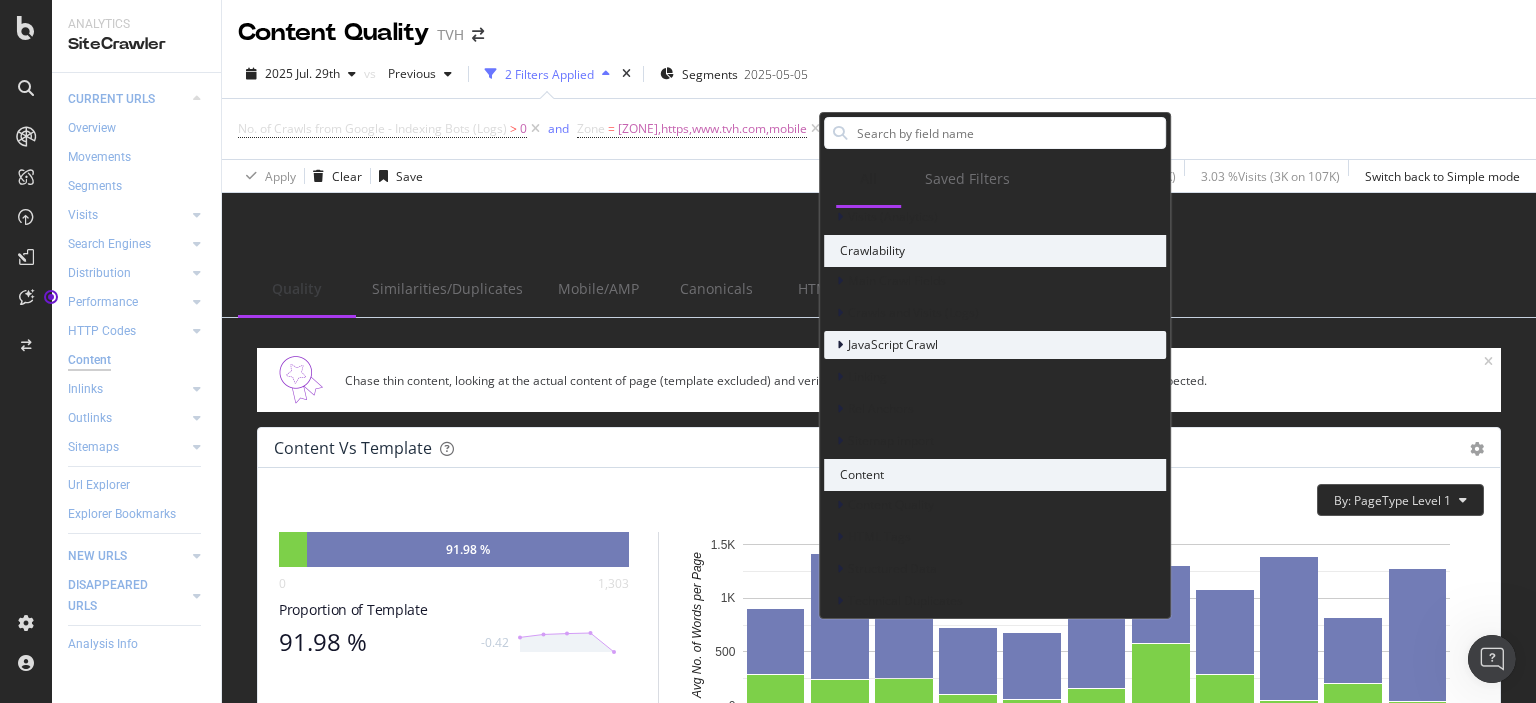 click at bounding box center [840, 345] 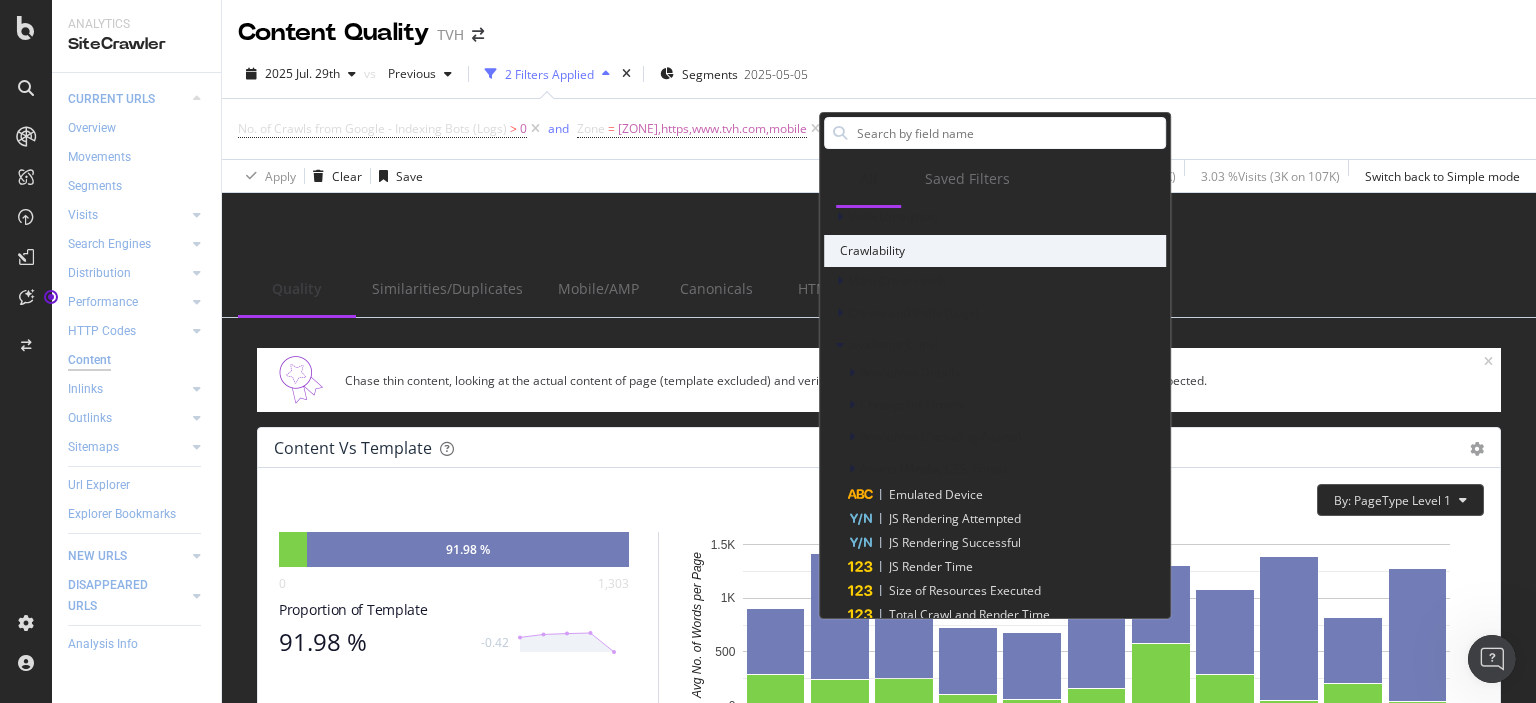 click on "Quality Similarities/Duplicates Mobile/AMP Canonicals HTML Tags Structured Data" at bounding box center [879, 290] 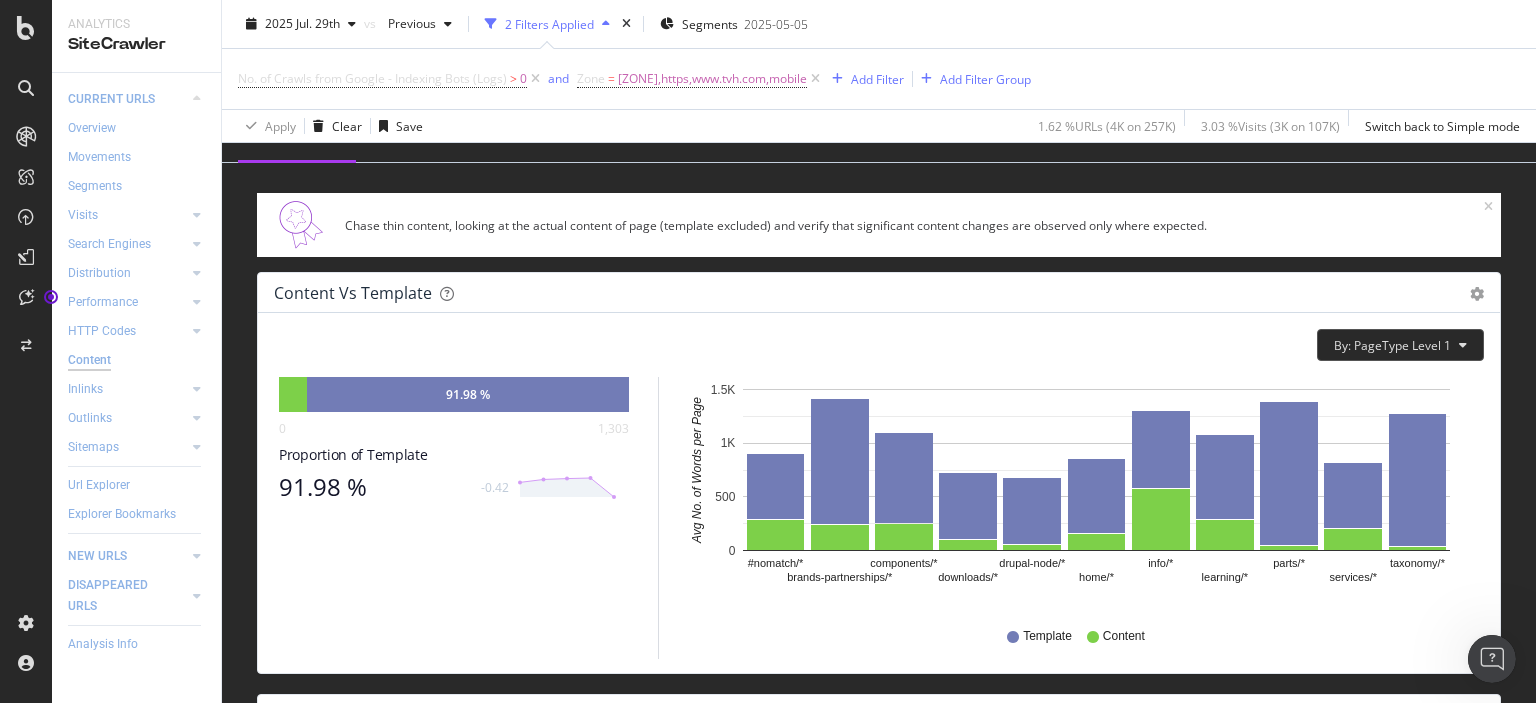 scroll, scrollTop: 0, scrollLeft: 0, axis: both 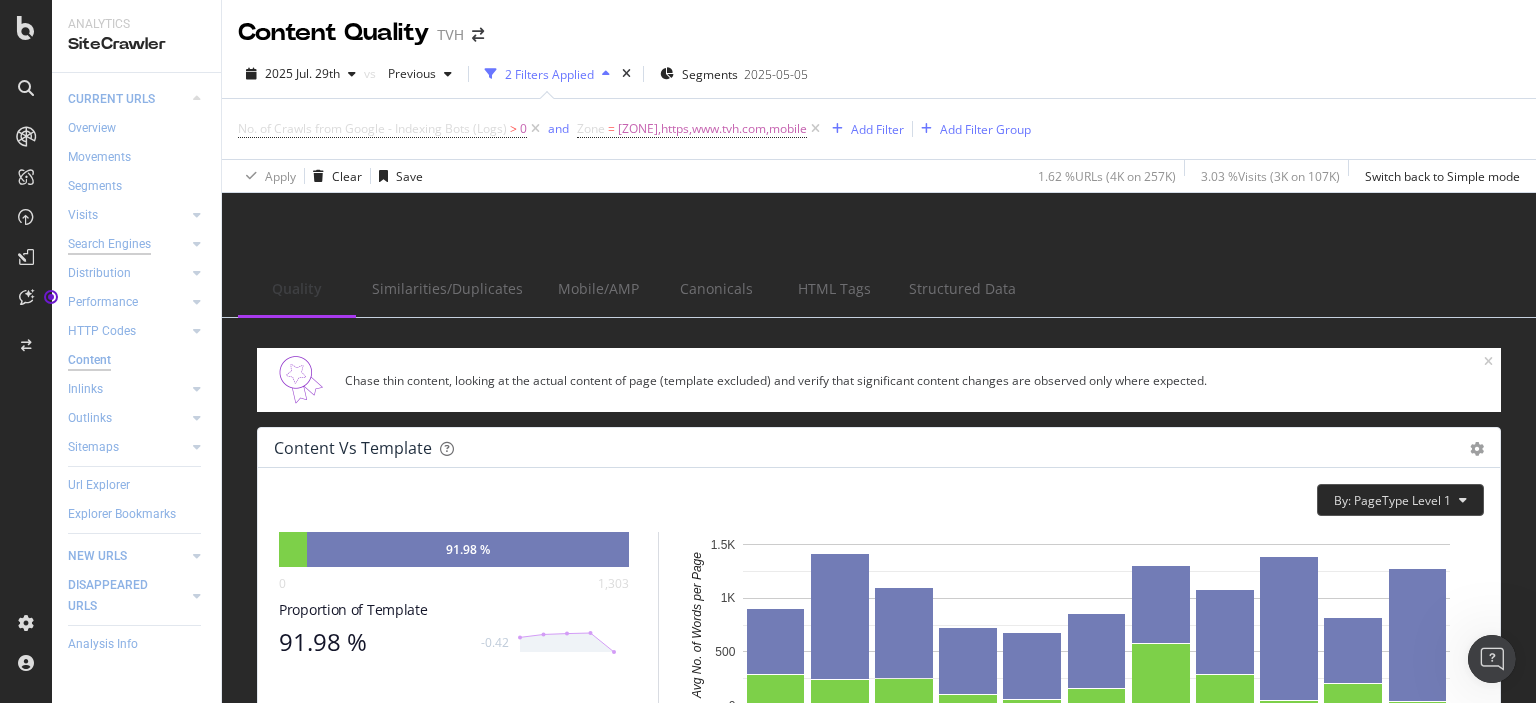 click on "Search Engines" at bounding box center (109, 244) 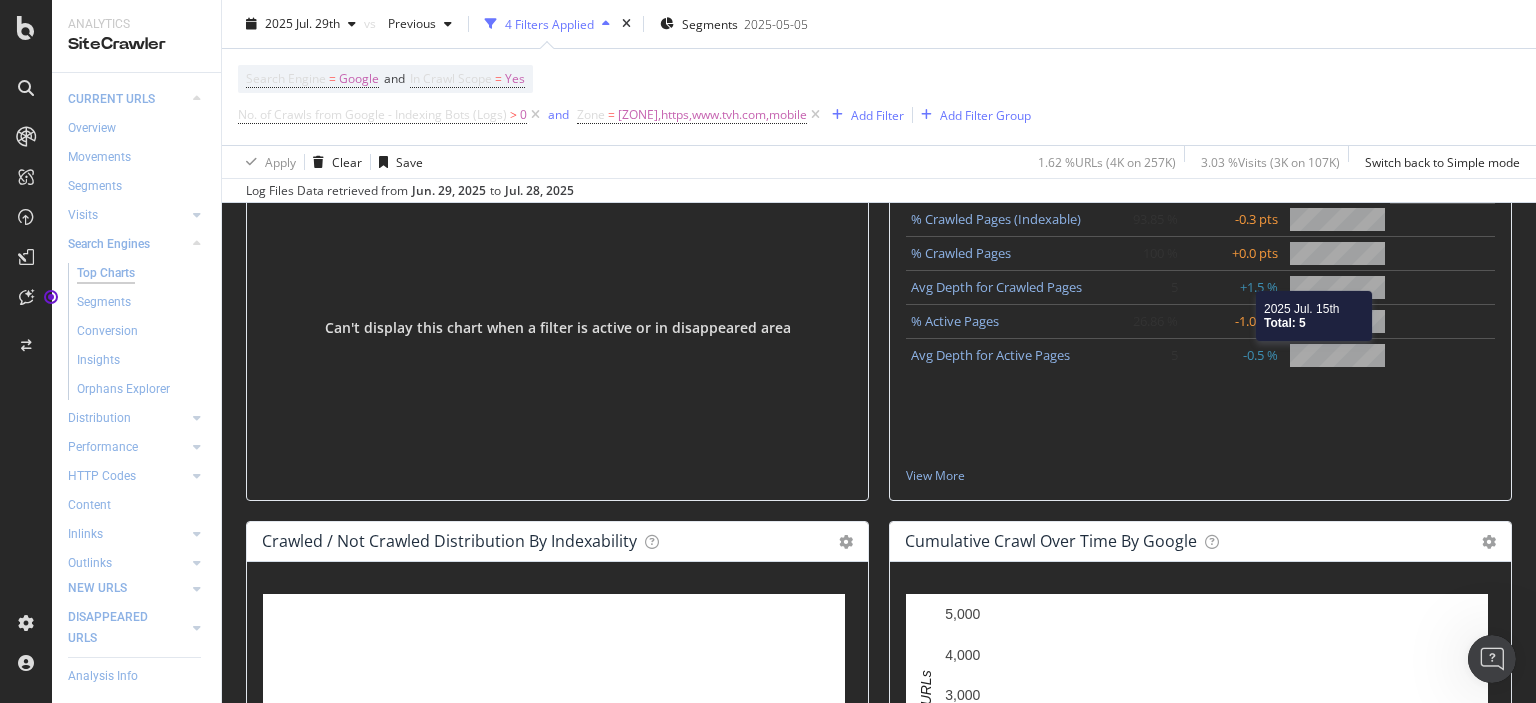 scroll, scrollTop: 500, scrollLeft: 0, axis: vertical 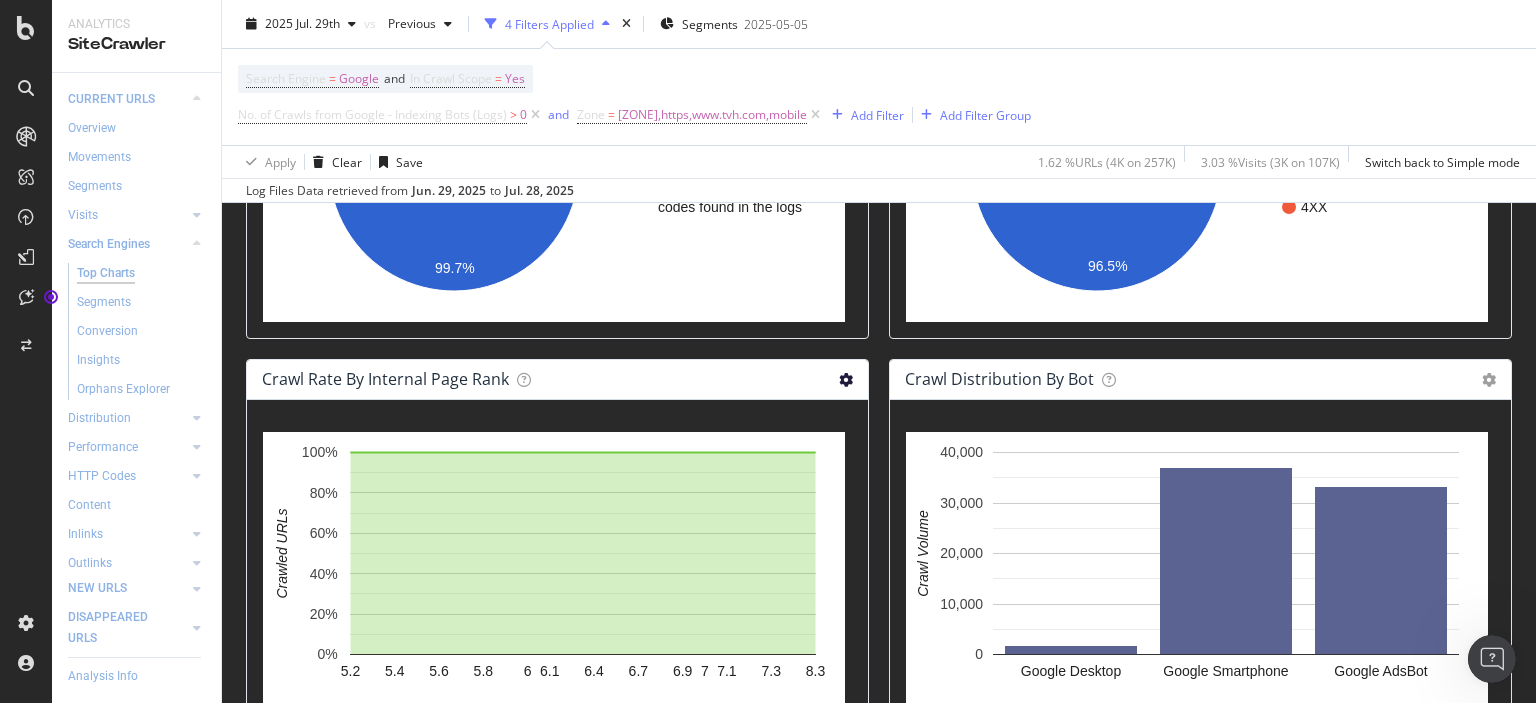 click at bounding box center [846, 380] 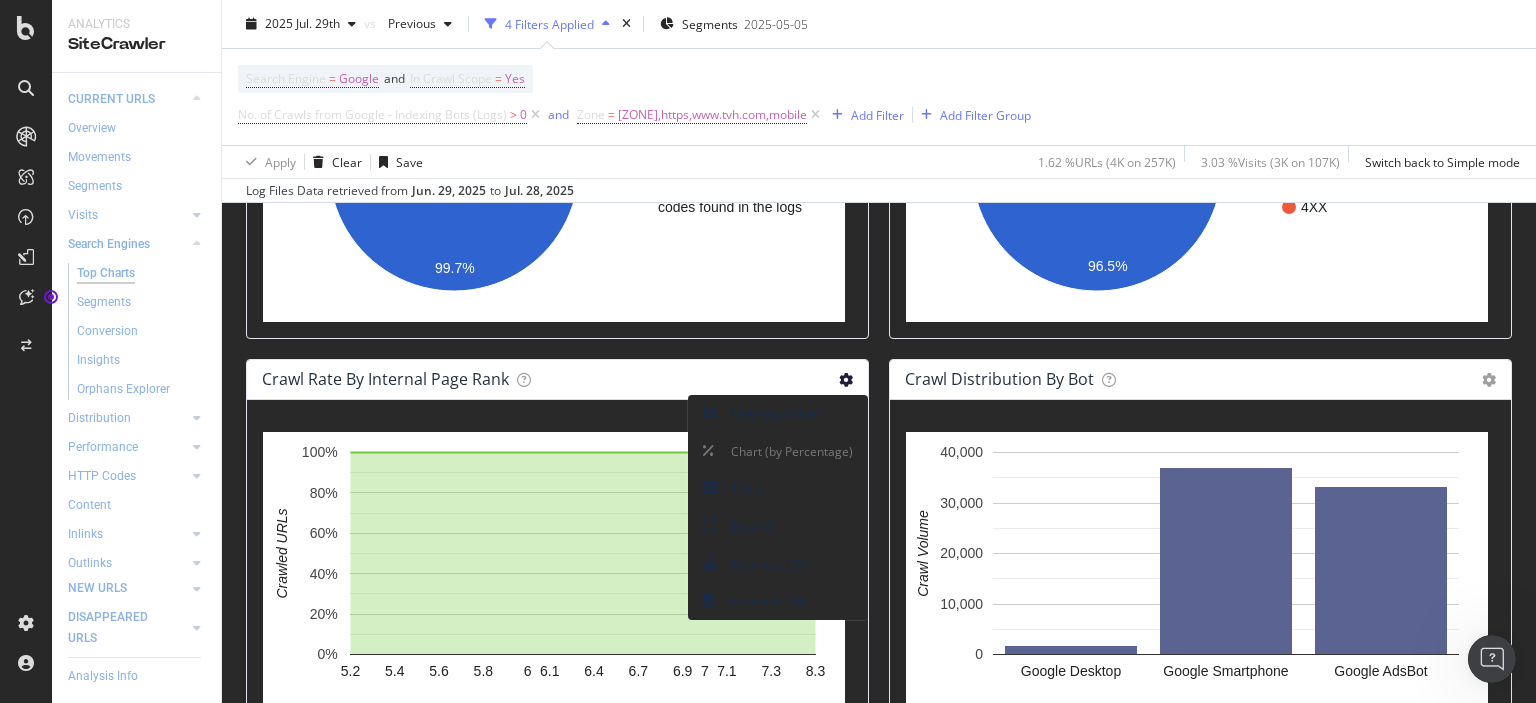 click on "Organic Visits HTTP Codes Distribution on google
Chart (by Value) Table Expand Export as CSV Export as PNG Add to Custom Report
×
This graph details URLs analyzed by Botify which generated organic visits from Google (active pages: with at least one visit either from a desktop or a mobile device) It shows which HTTP status codes were returned to users:    The status code themselves when the same code was returned each time a user visited the page from Google search results   The status code combination when the URL was visited several times with different status codes.
Good HTTP codes (2XX - OK, 304 - Not Modified) Both good & bad HTTP codes found in the logs 4XX 96.5% Visits from Google HTTP Status Code Consistency (Logs) Crawled URLs Good HTTP codes (2XX - OK, 304 - Not Modified) 1,083 37 4XX 2 4XX" at bounding box center (1200, 148) 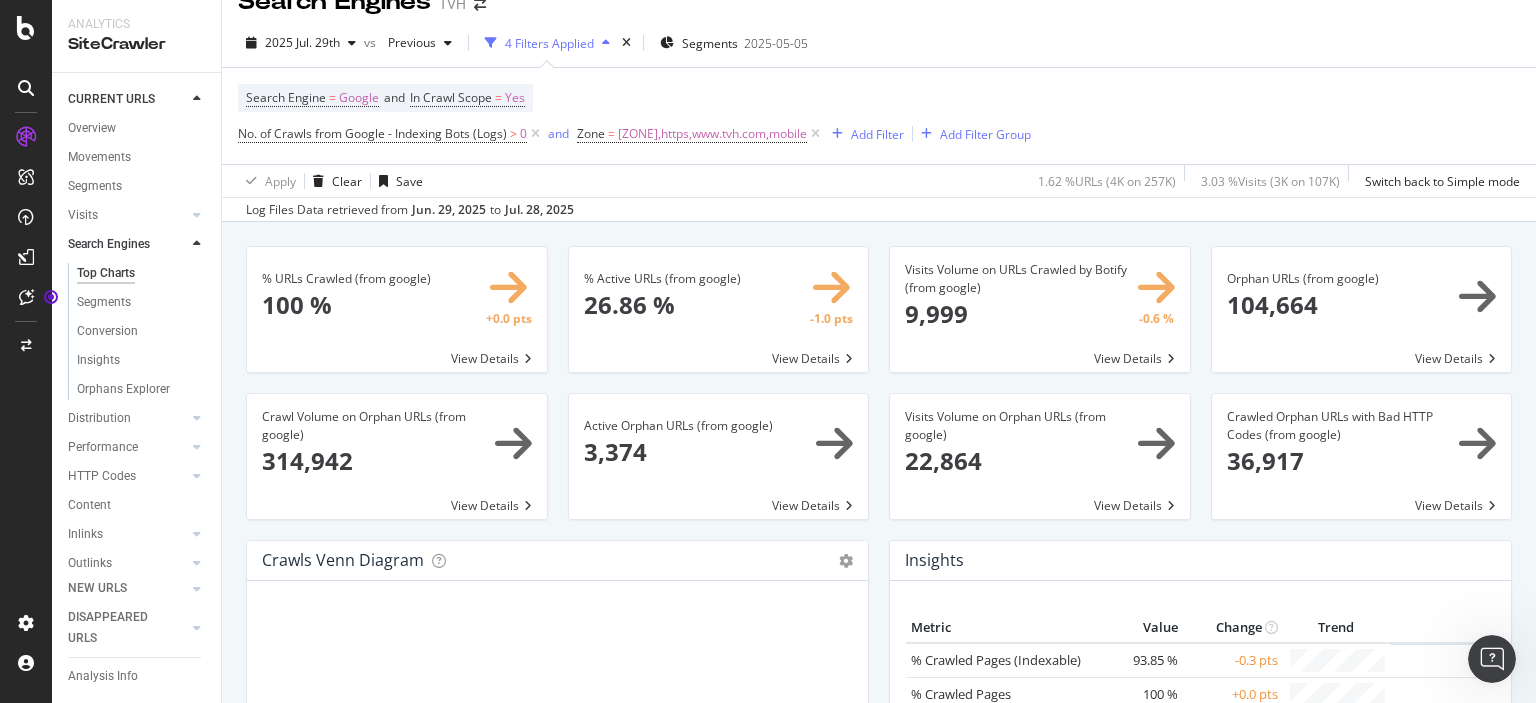 scroll, scrollTop: 0, scrollLeft: 0, axis: both 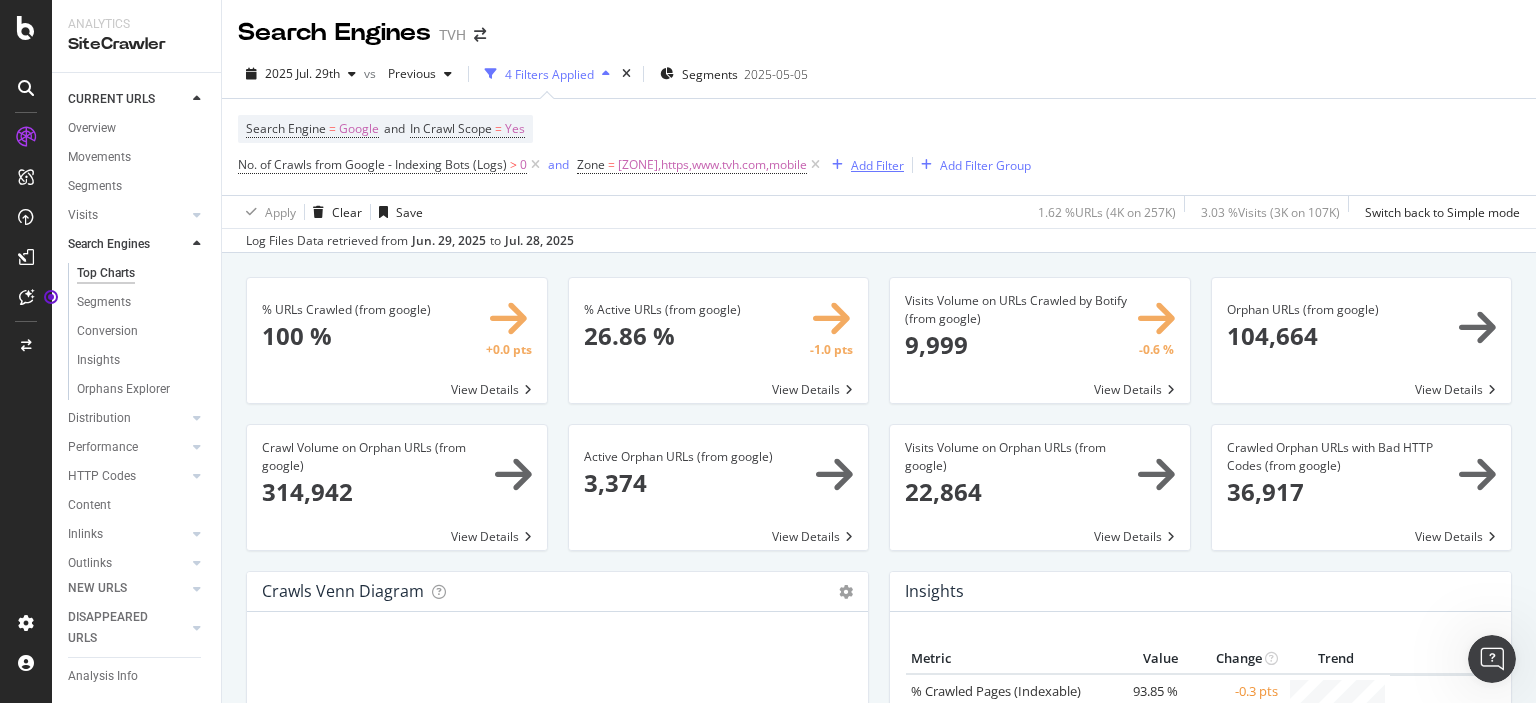 click on "Add Filter" at bounding box center [877, 165] 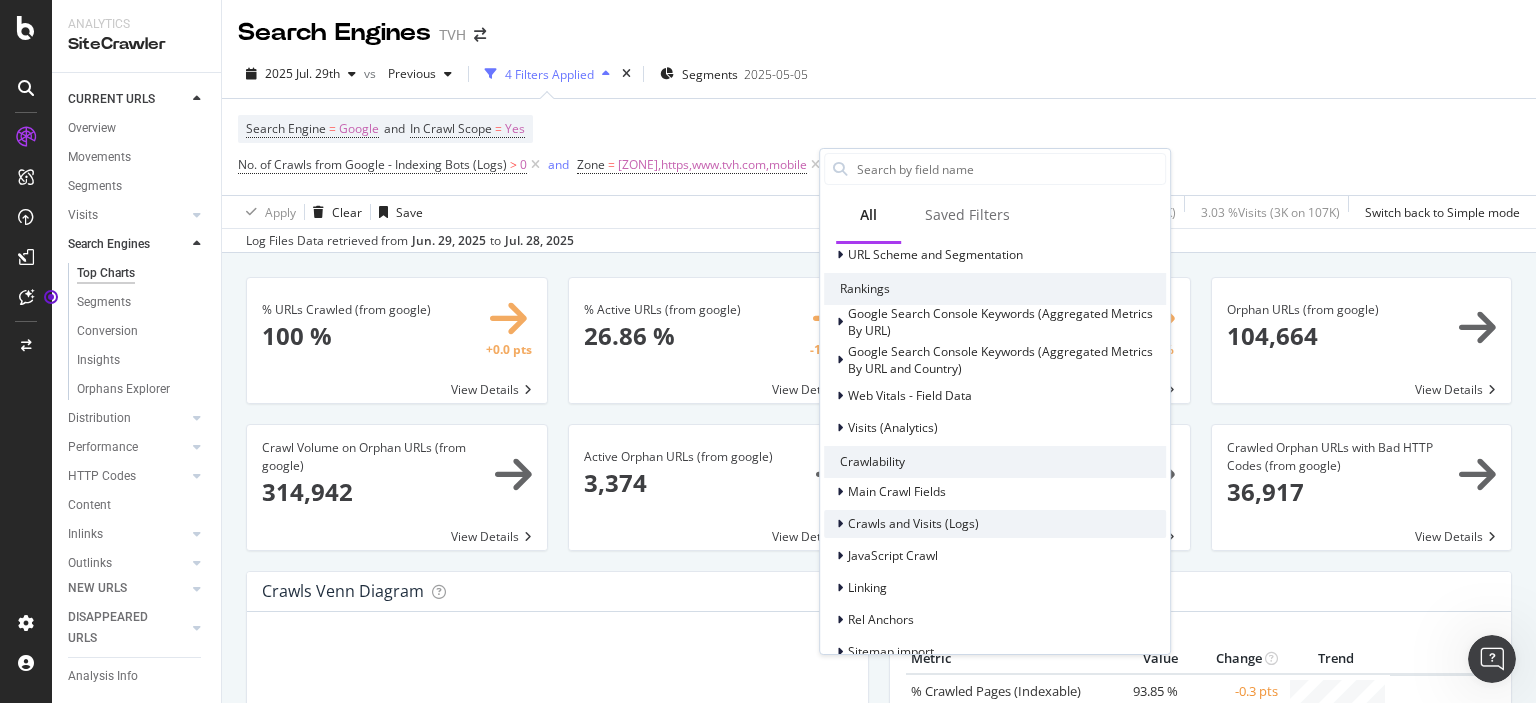 scroll, scrollTop: 200, scrollLeft: 0, axis: vertical 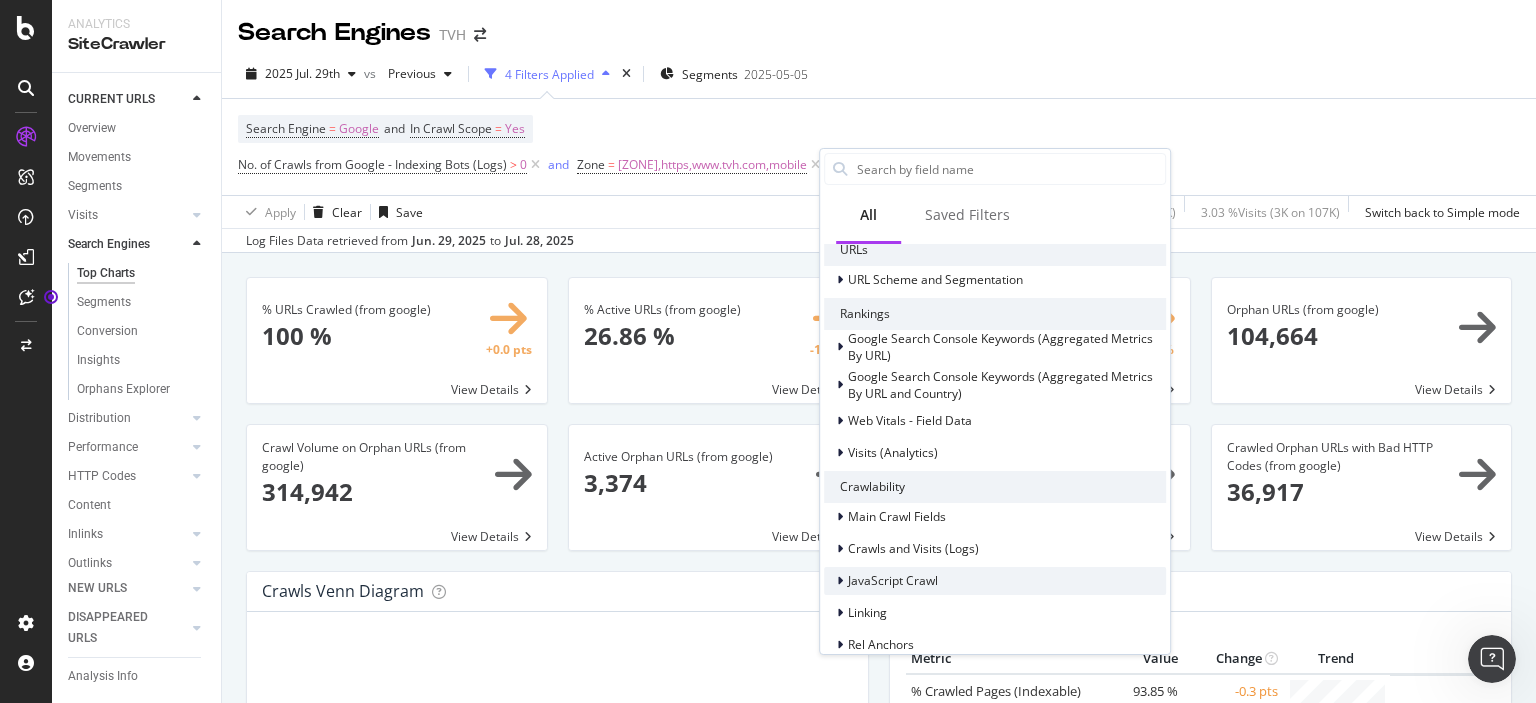 click on "JavaScript Crawl" at bounding box center (893, 580) 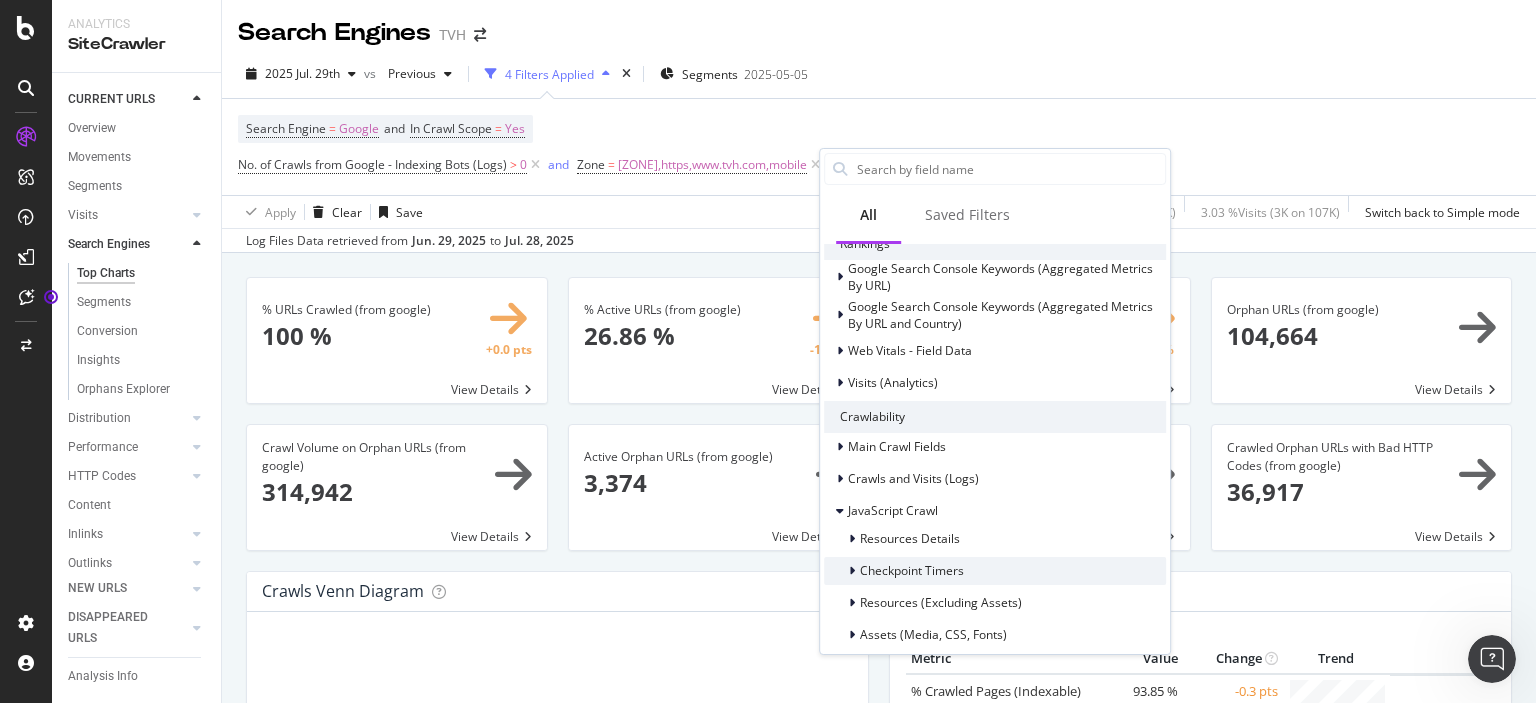 scroll, scrollTop: 300, scrollLeft: 0, axis: vertical 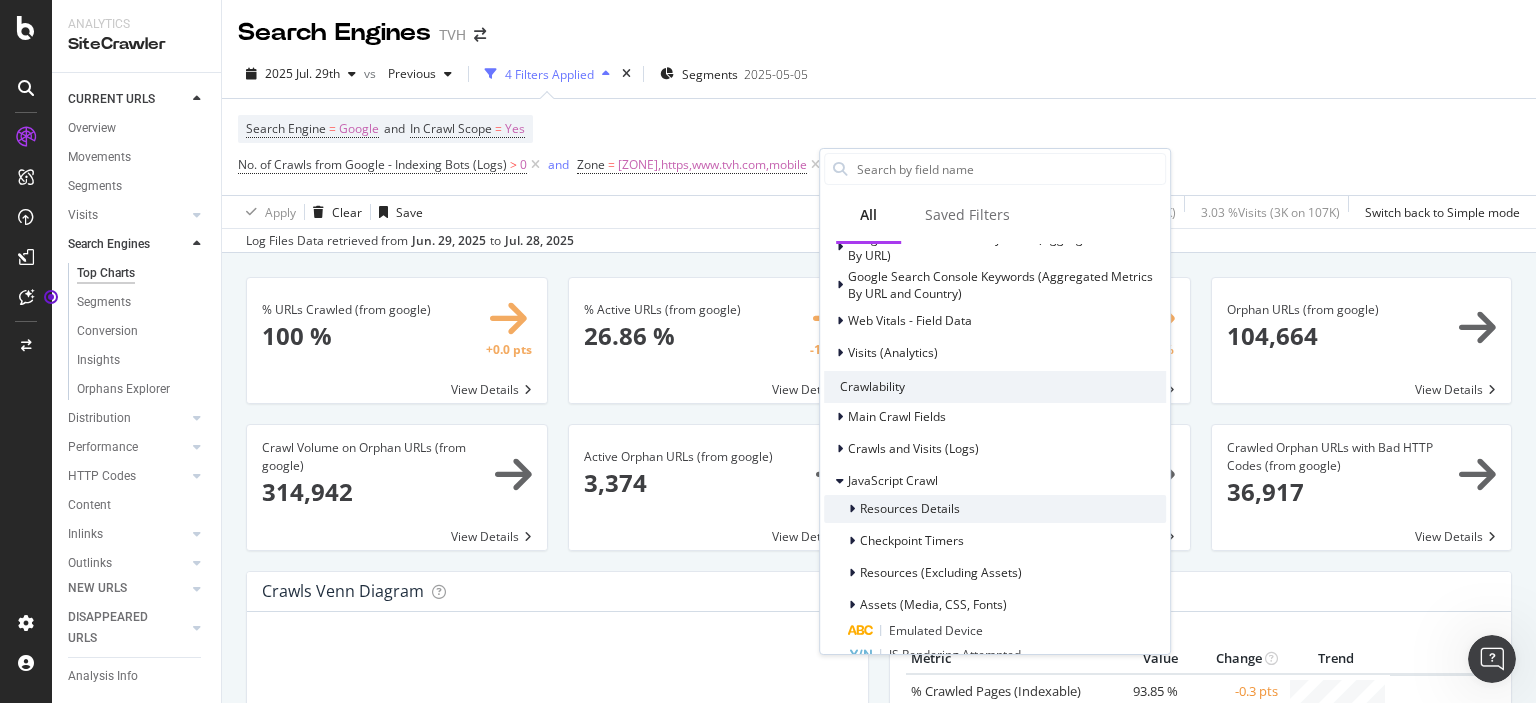 click at bounding box center [854, 509] 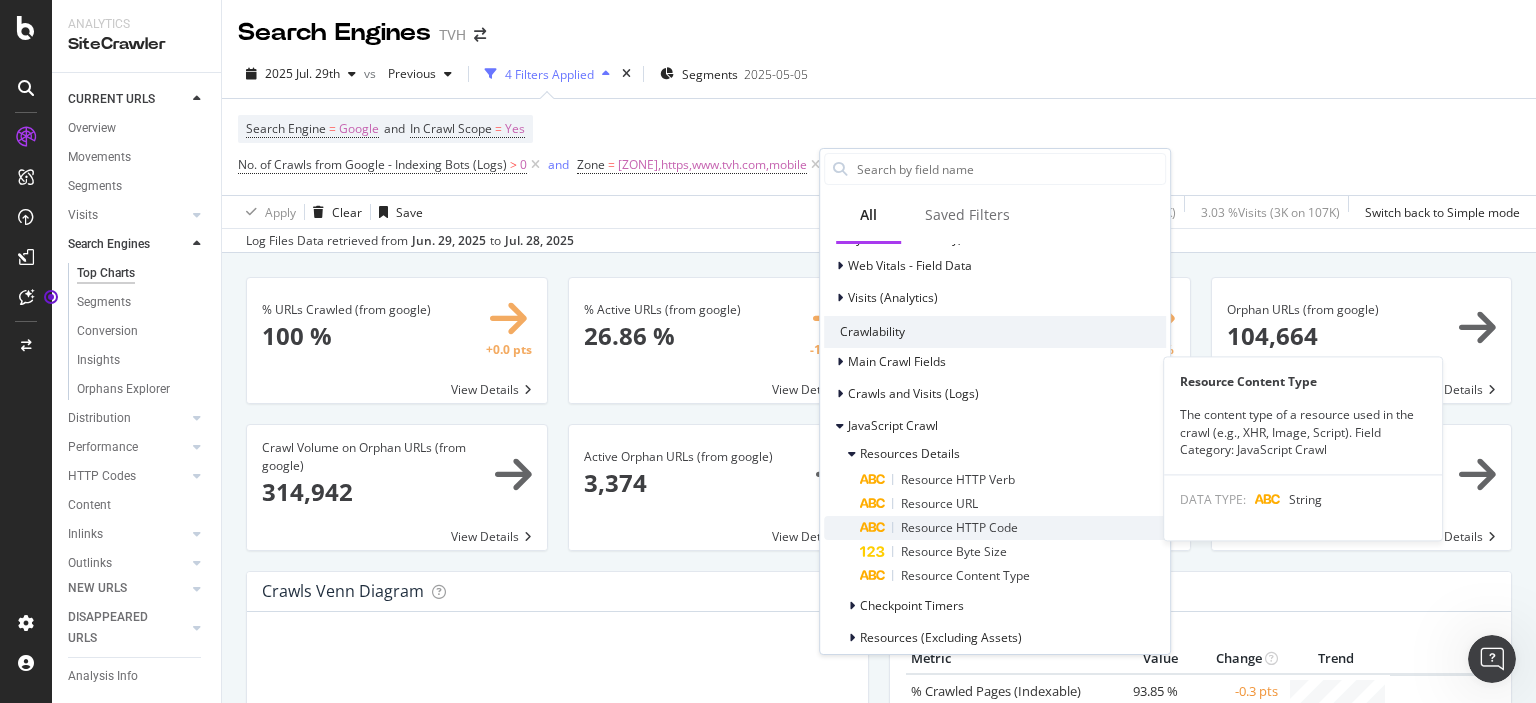 scroll, scrollTop: 400, scrollLeft: 0, axis: vertical 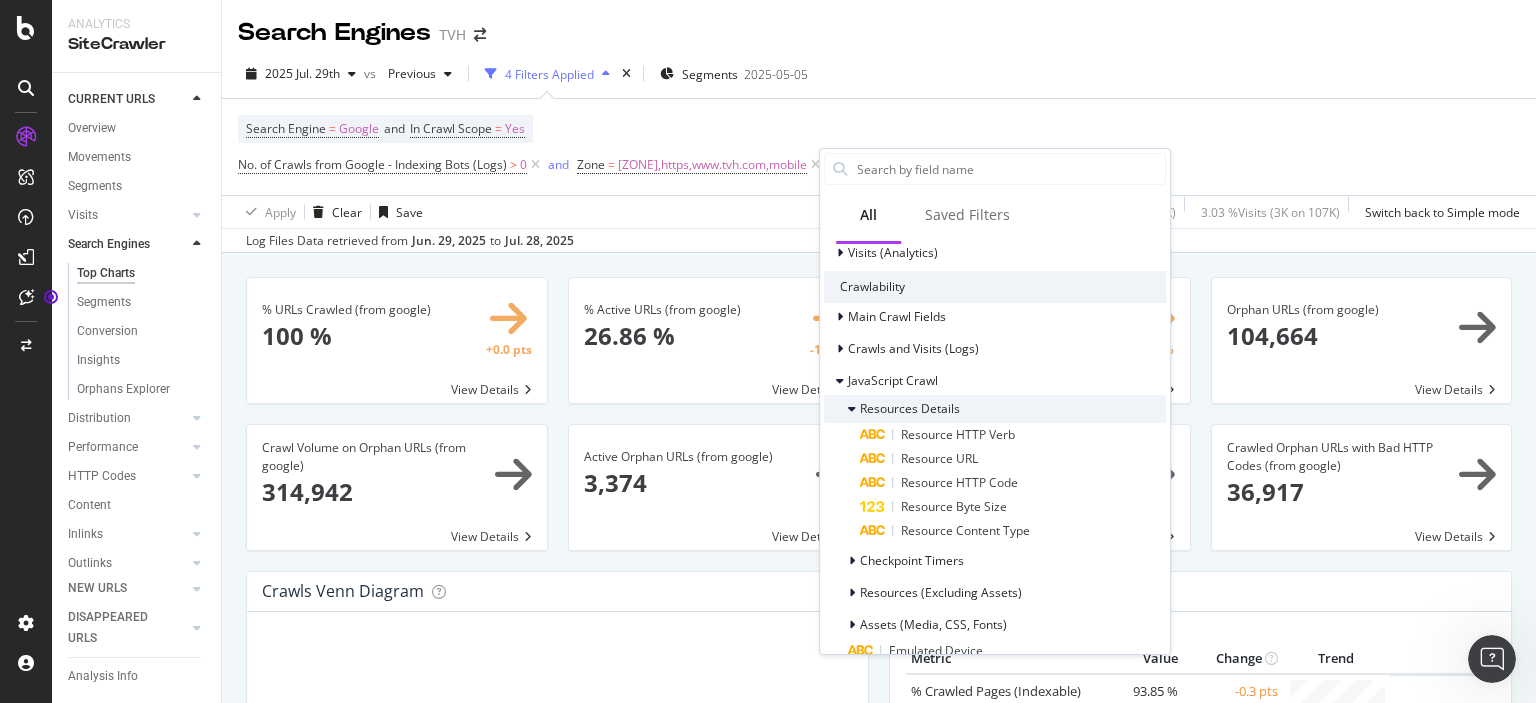 click at bounding box center (852, 409) 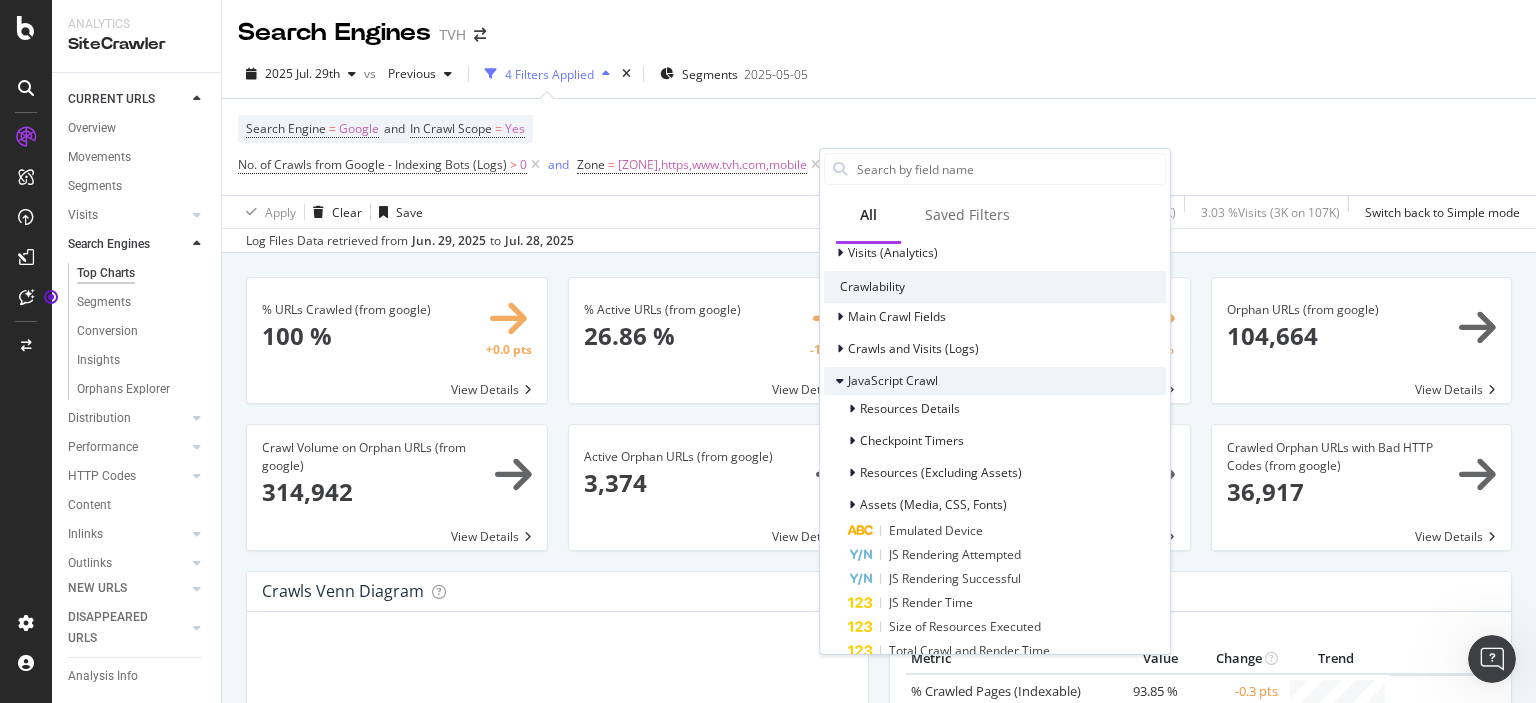 click on "JavaScript Crawl" at bounding box center (893, 380) 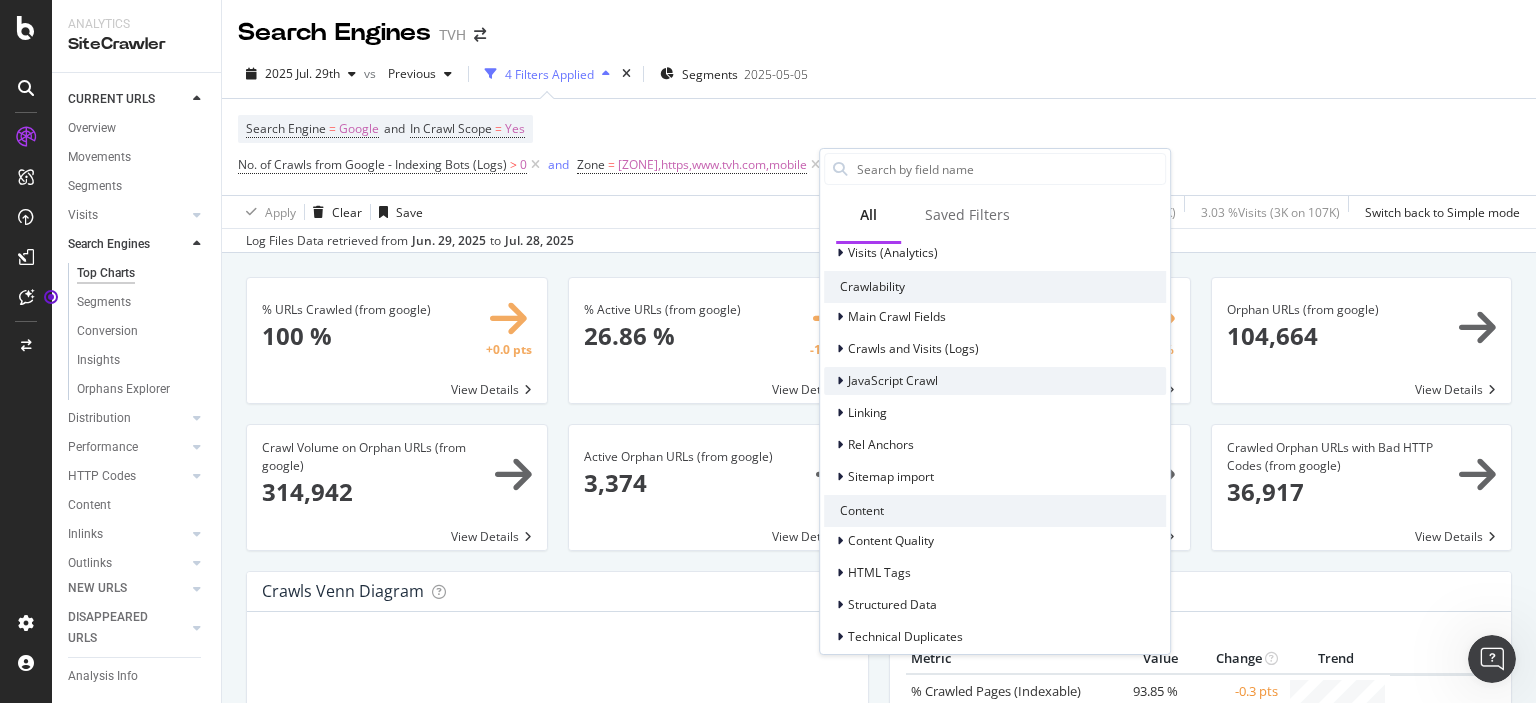 click on "JavaScript Crawl" at bounding box center (893, 380) 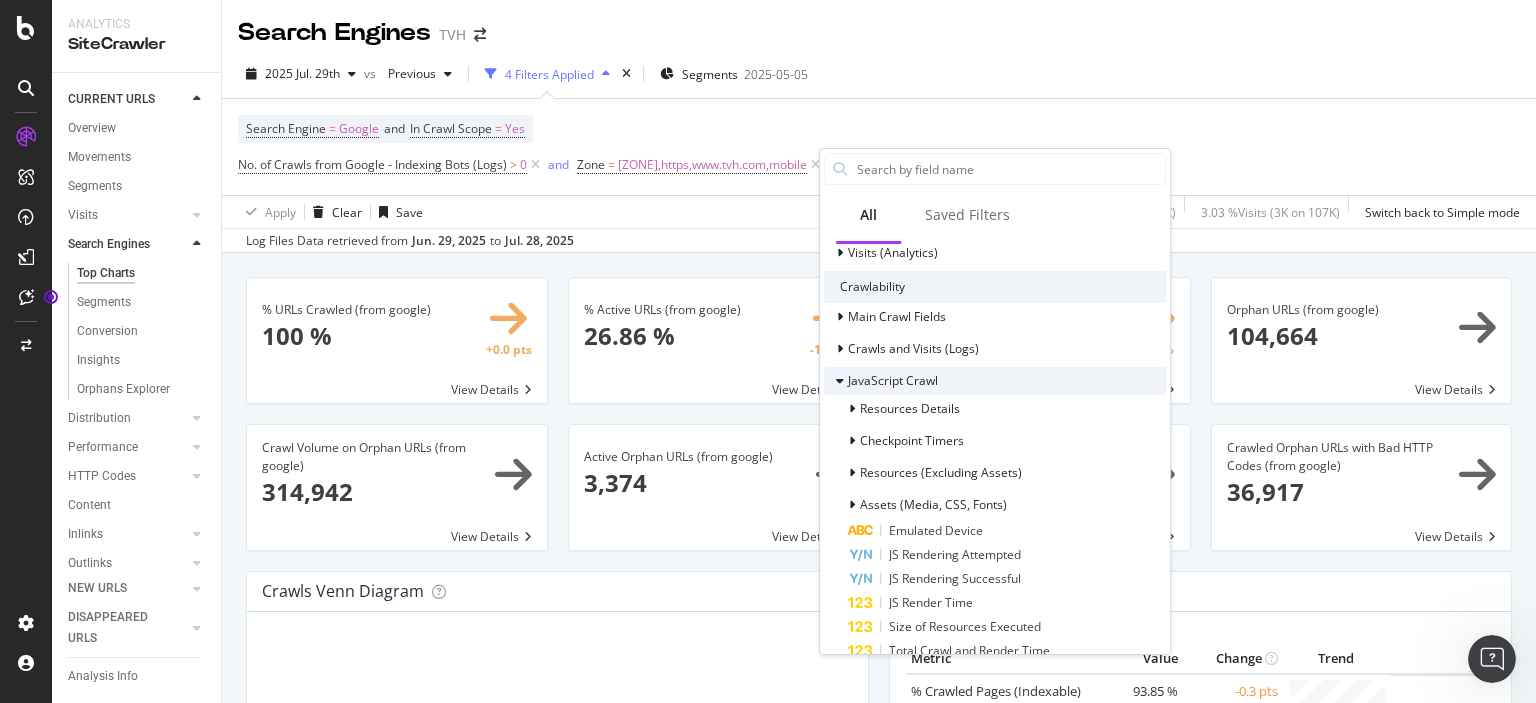 click on "JavaScript Crawl" at bounding box center [893, 380] 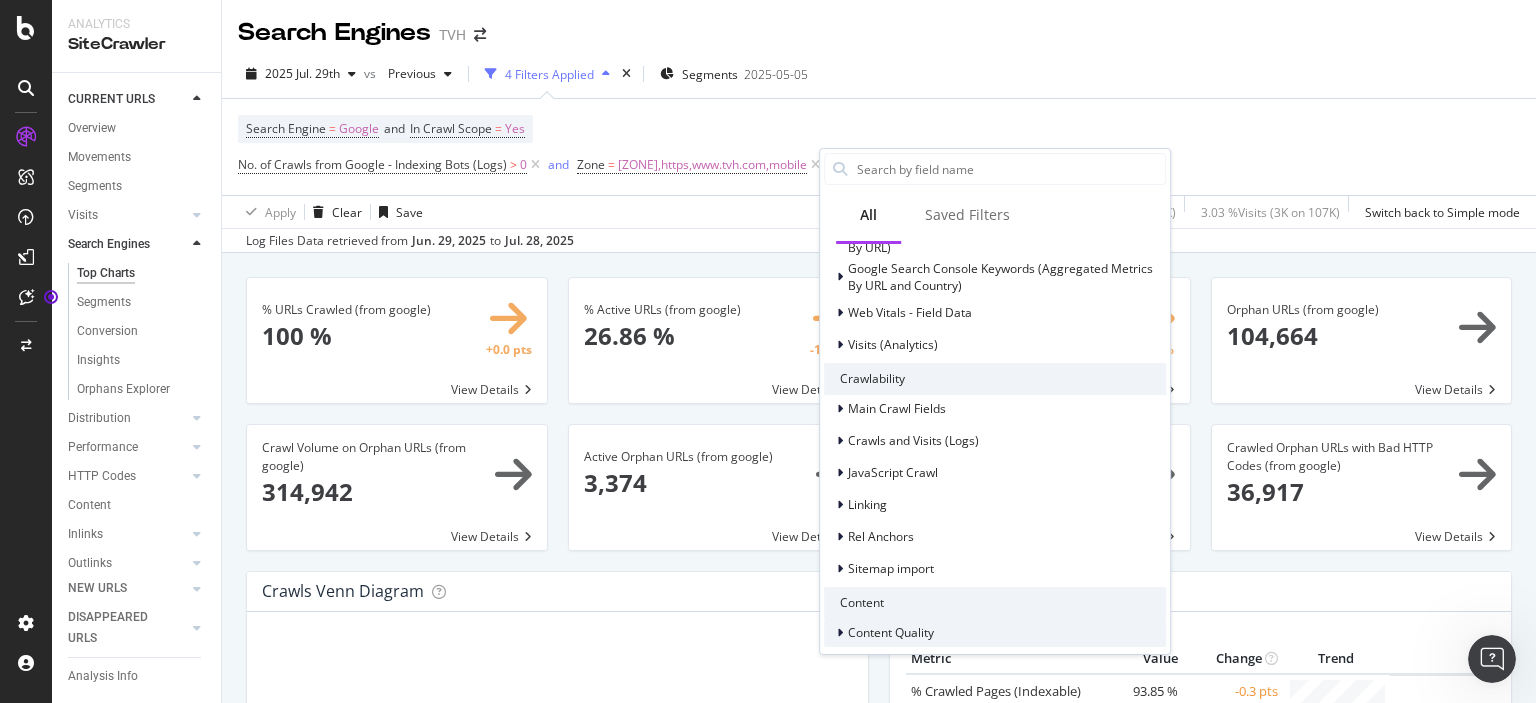 scroll, scrollTop: 307, scrollLeft: 0, axis: vertical 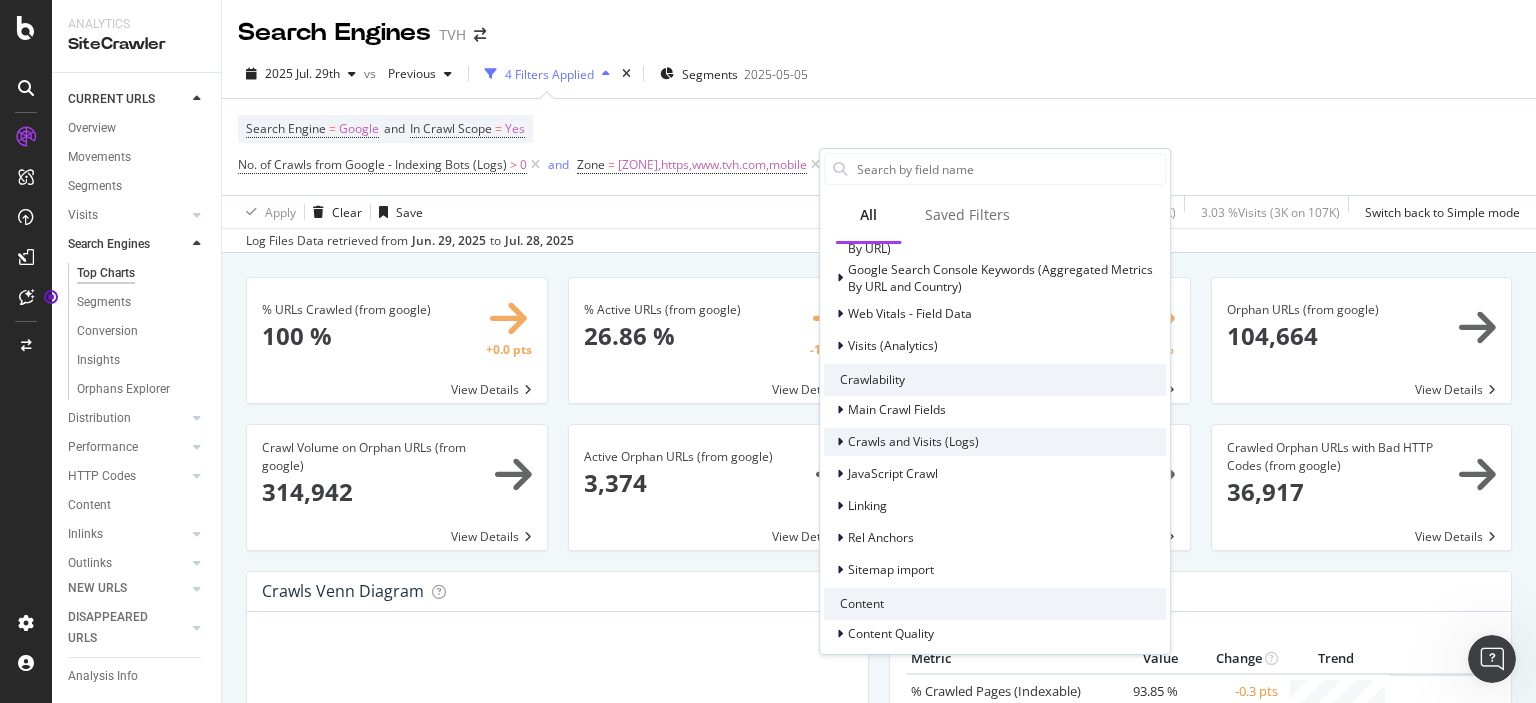 click on "Crawls and Visits (Logs)" at bounding box center [913, 441] 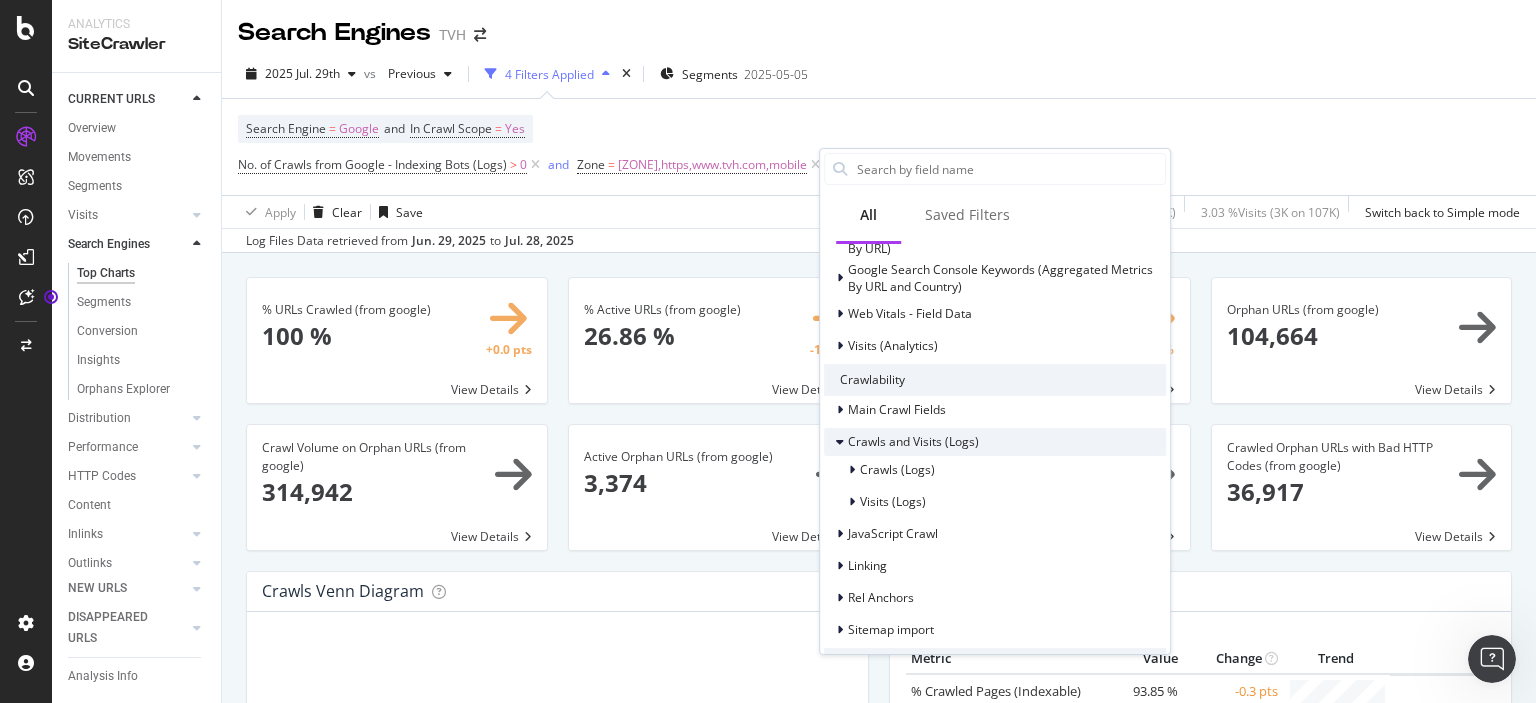 click on "Crawls and Visits (Logs)" at bounding box center [913, 441] 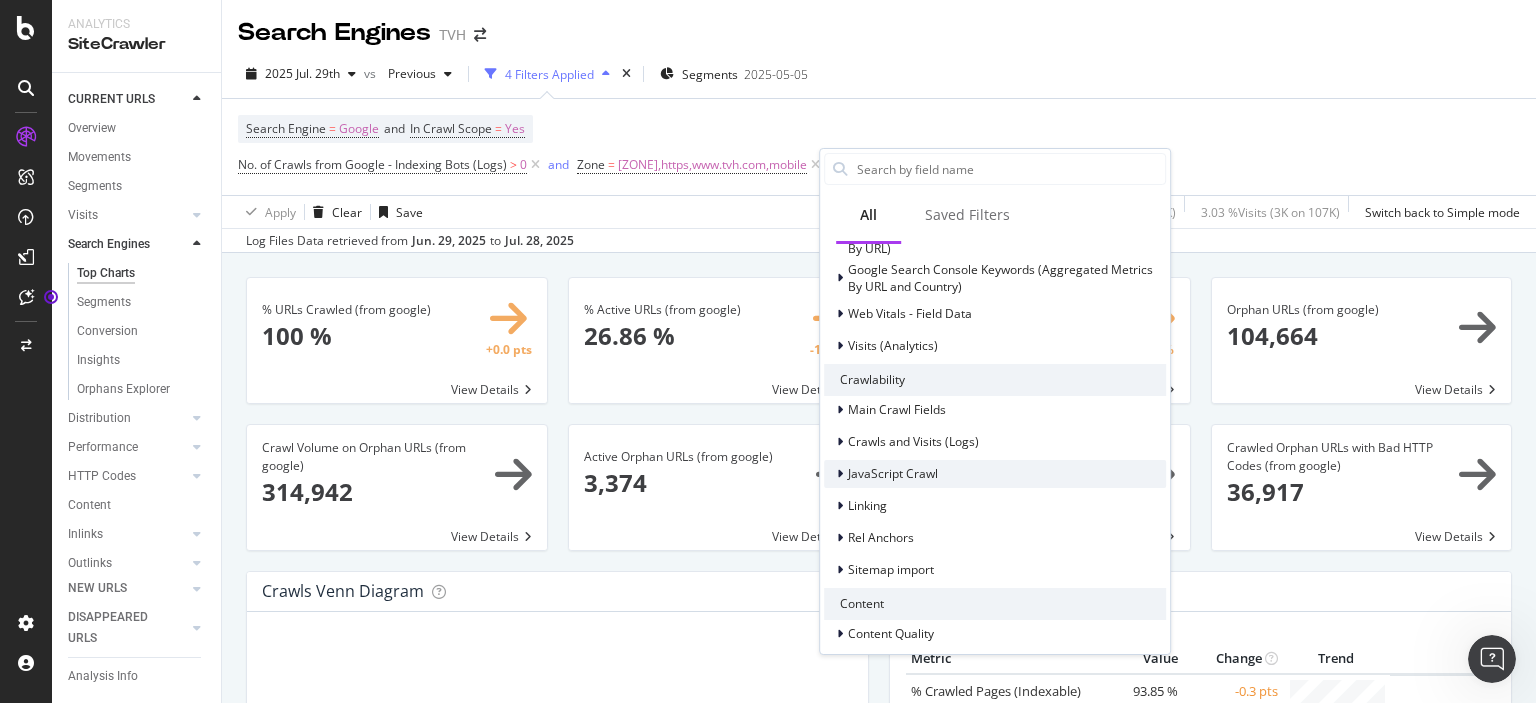 click on "JavaScript Crawl" at bounding box center [893, 473] 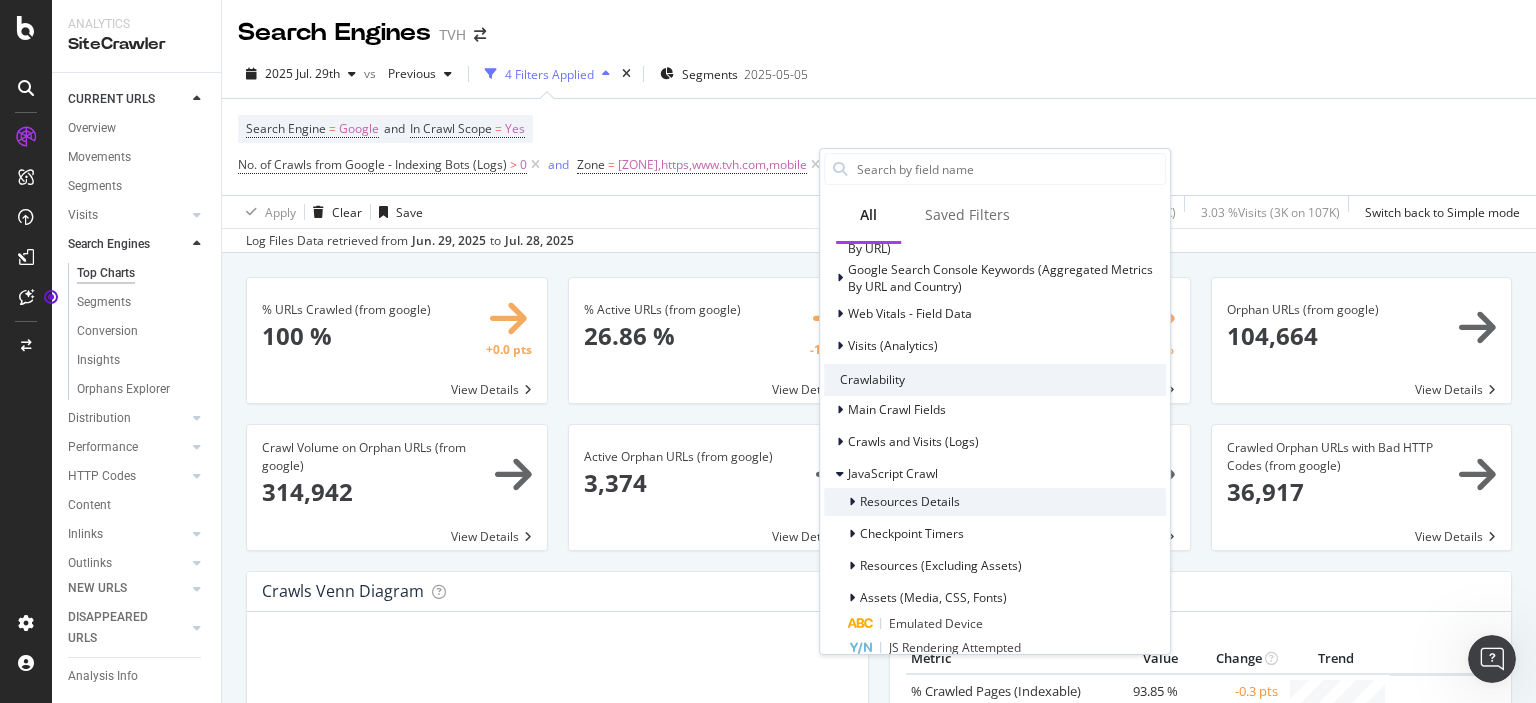 click on "Resources Details" at bounding box center (910, 501) 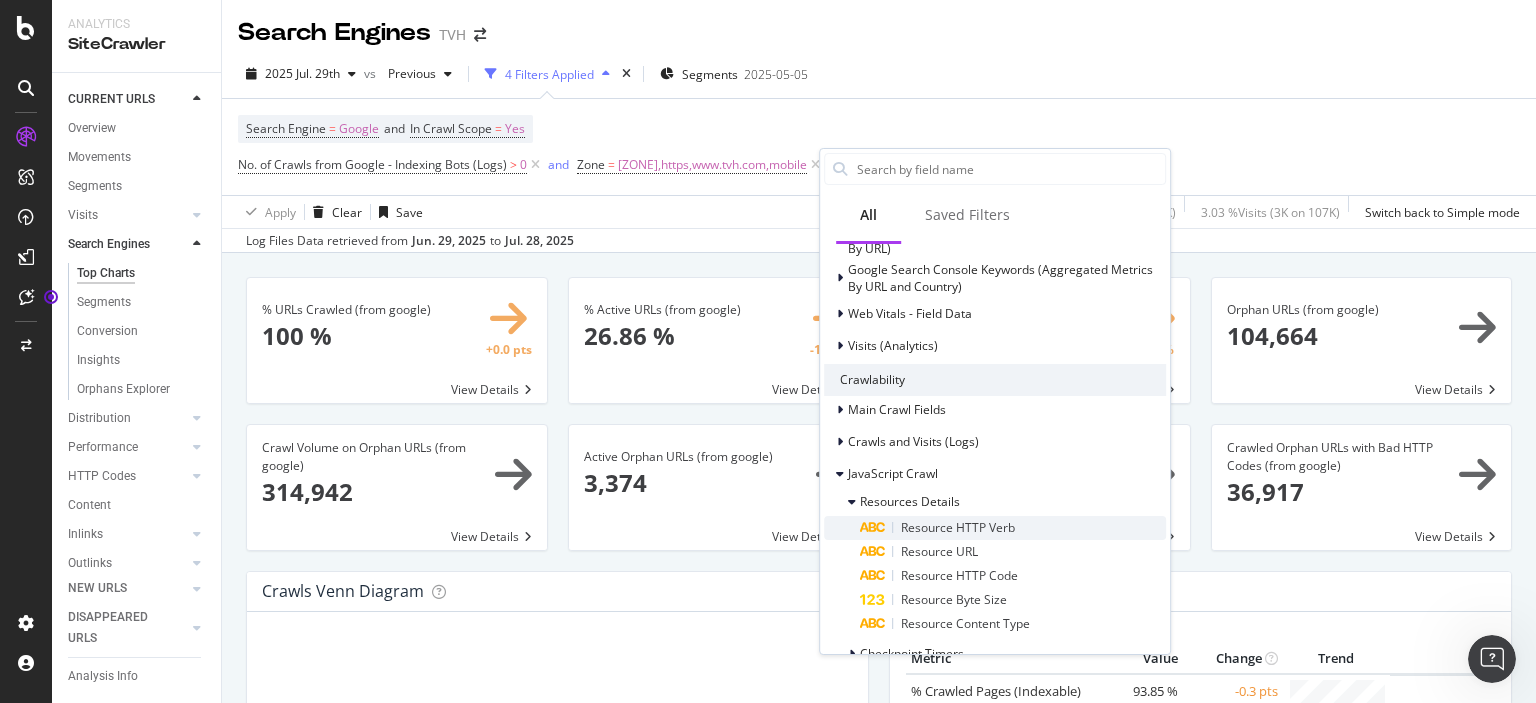 click on "Resource HTTP Verb" at bounding box center [958, 527] 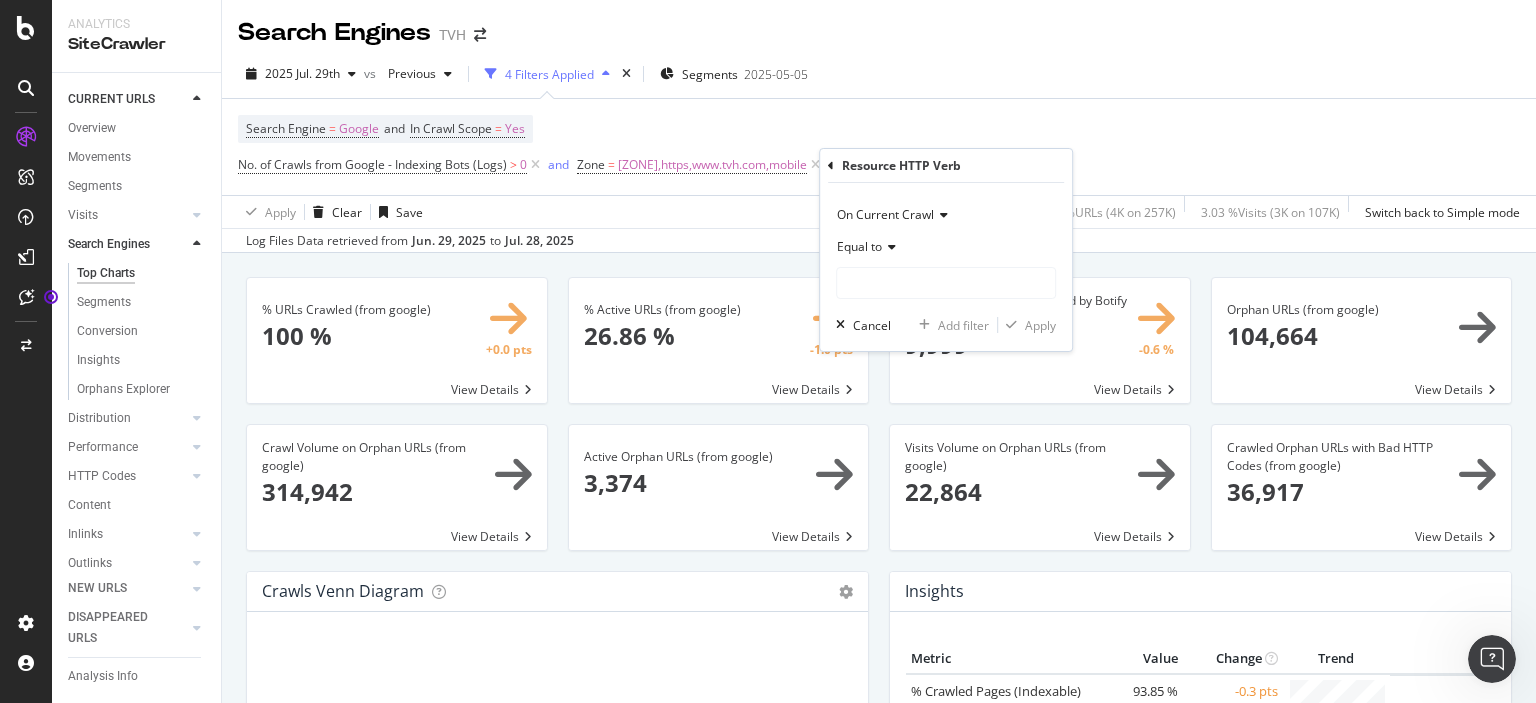 click on "On Current Crawl" at bounding box center [946, 215] 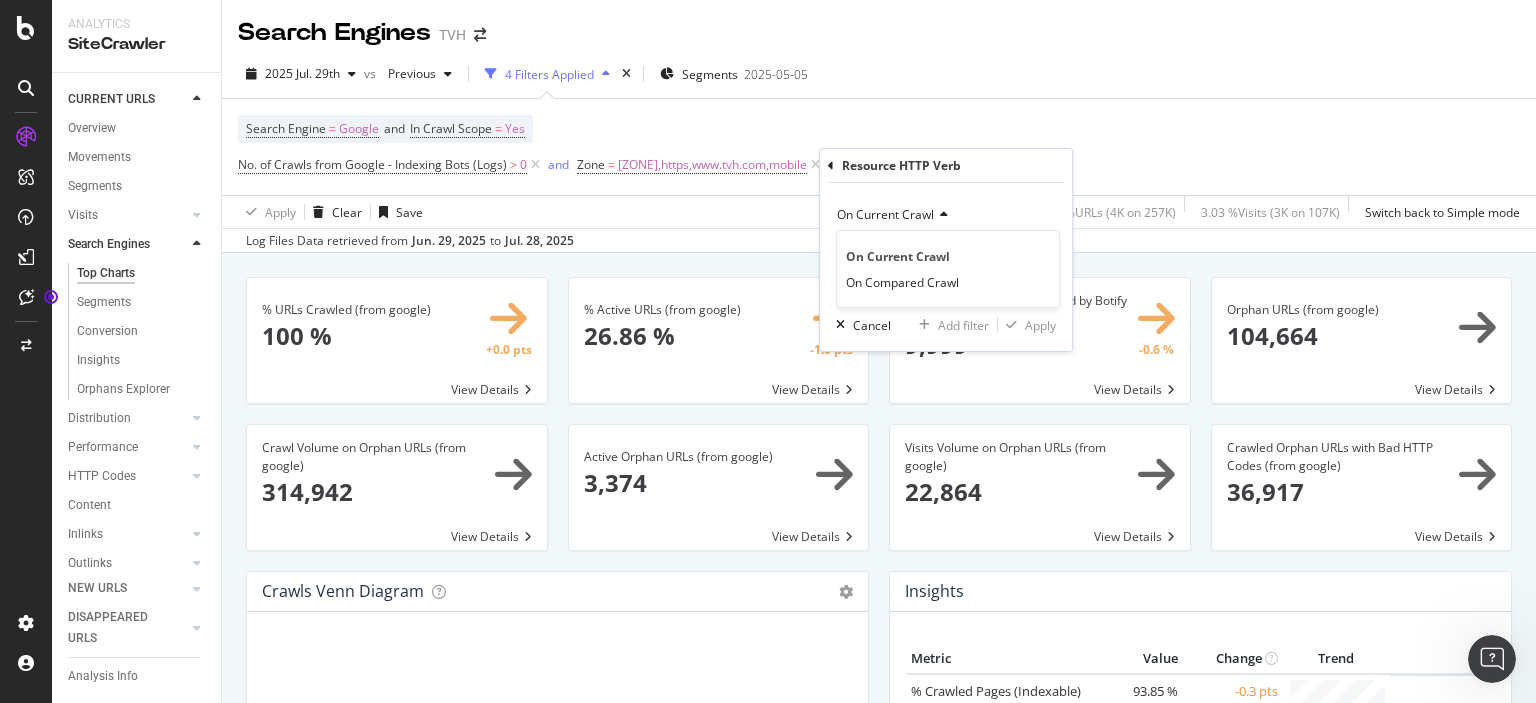 click on "On Current Crawl" at bounding box center (885, 214) 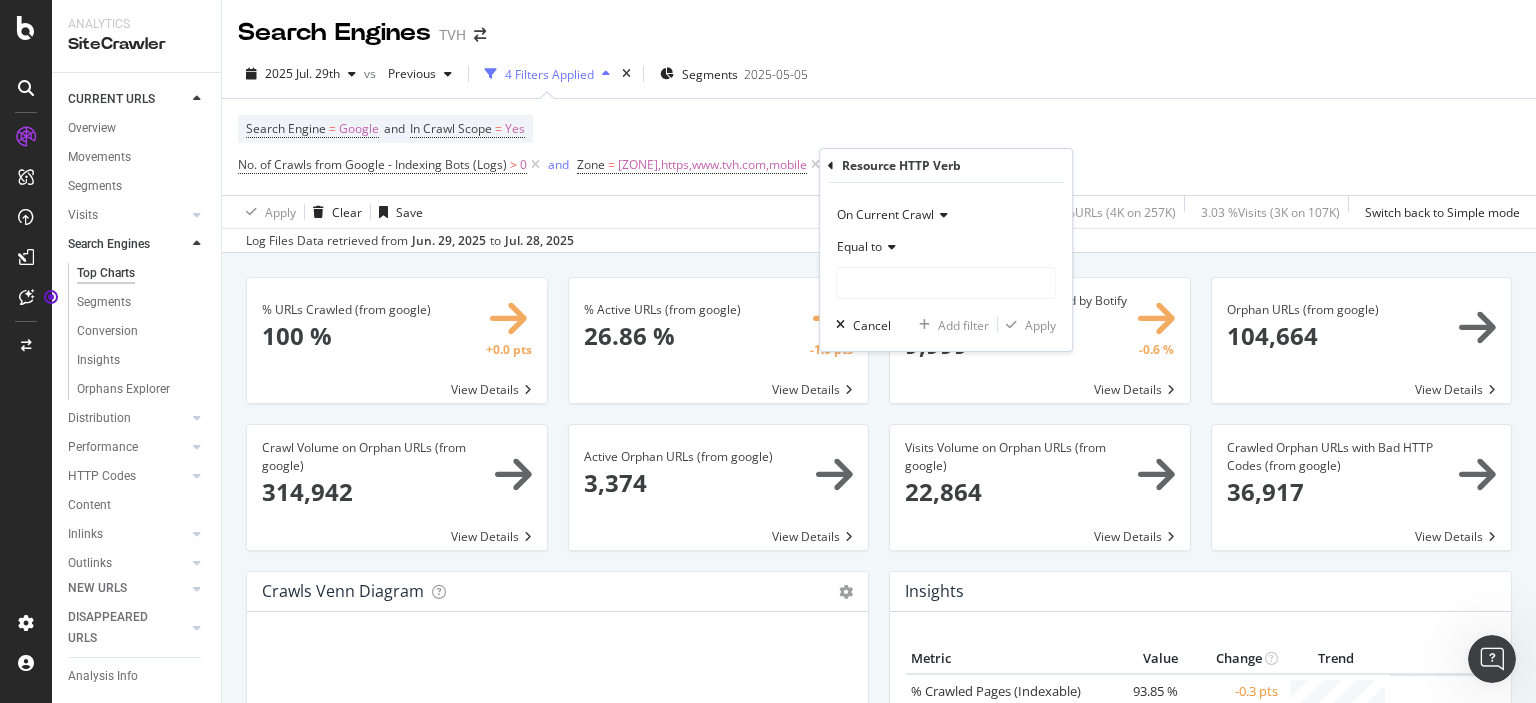 click on "Search Engine   =     Google  and  In Crawl Scope   =     Yes No. of Crawls from Google - Indexing Bots (Logs)   >     0 and Zone   =     en-us,https,www.tvh.com,mobile Add Filter Add Filter Group" at bounding box center (879, 147) 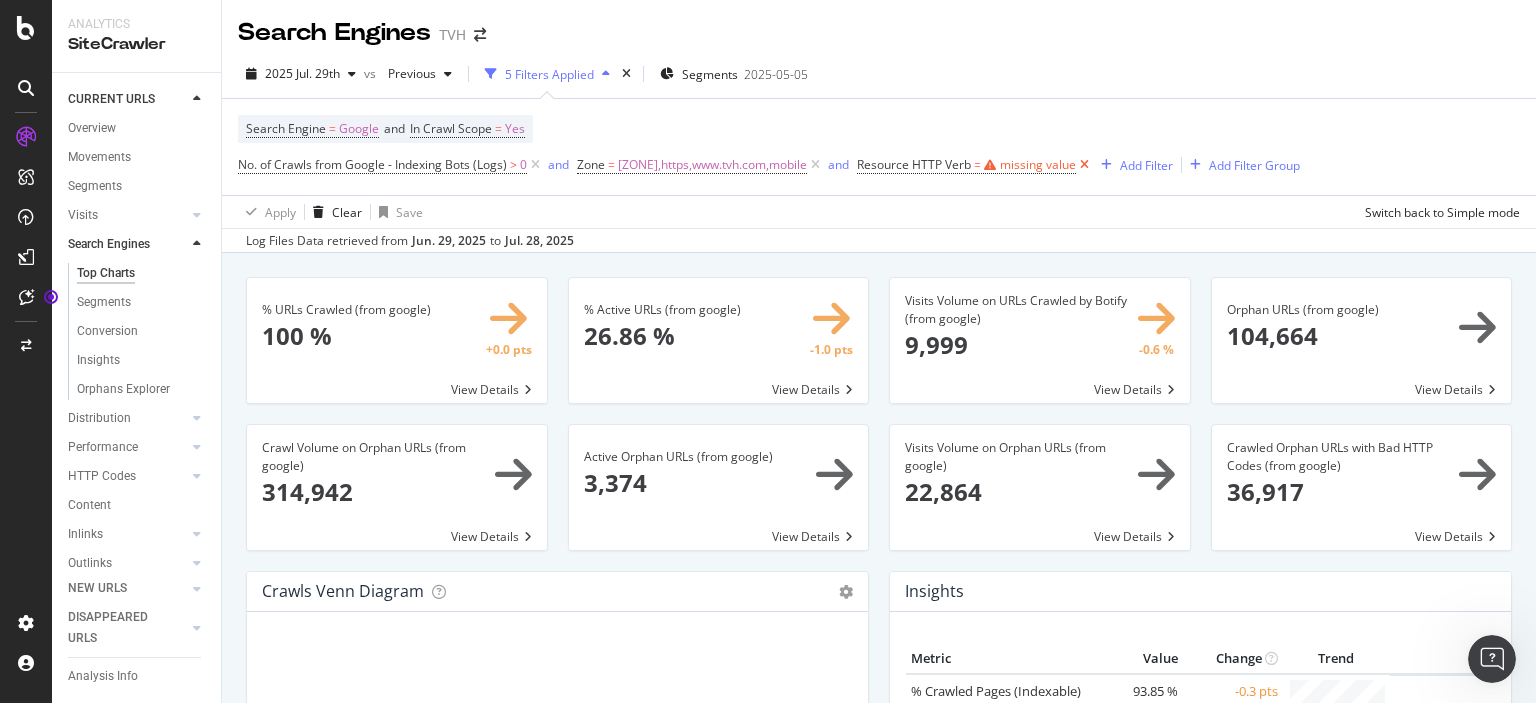 click at bounding box center (1084, 165) 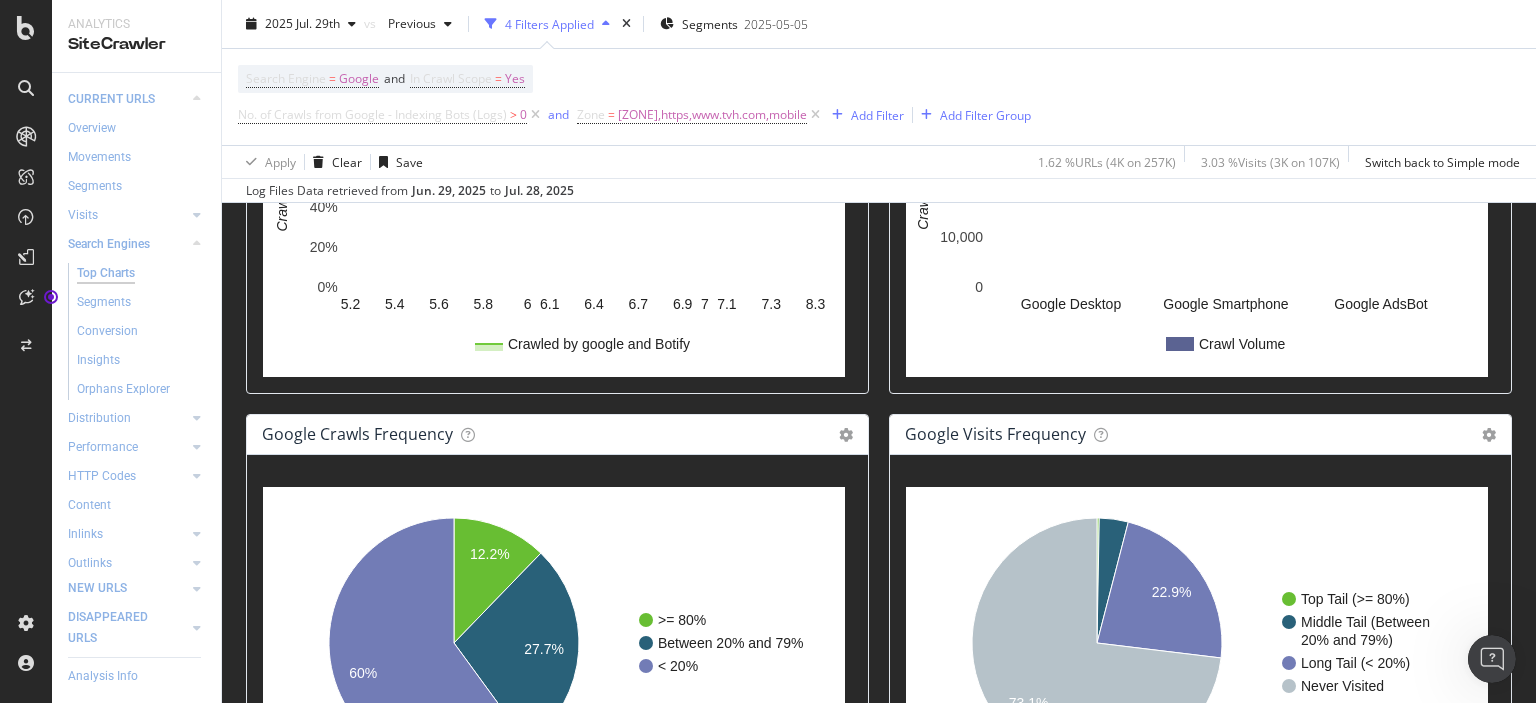 scroll, scrollTop: 2367, scrollLeft: 0, axis: vertical 